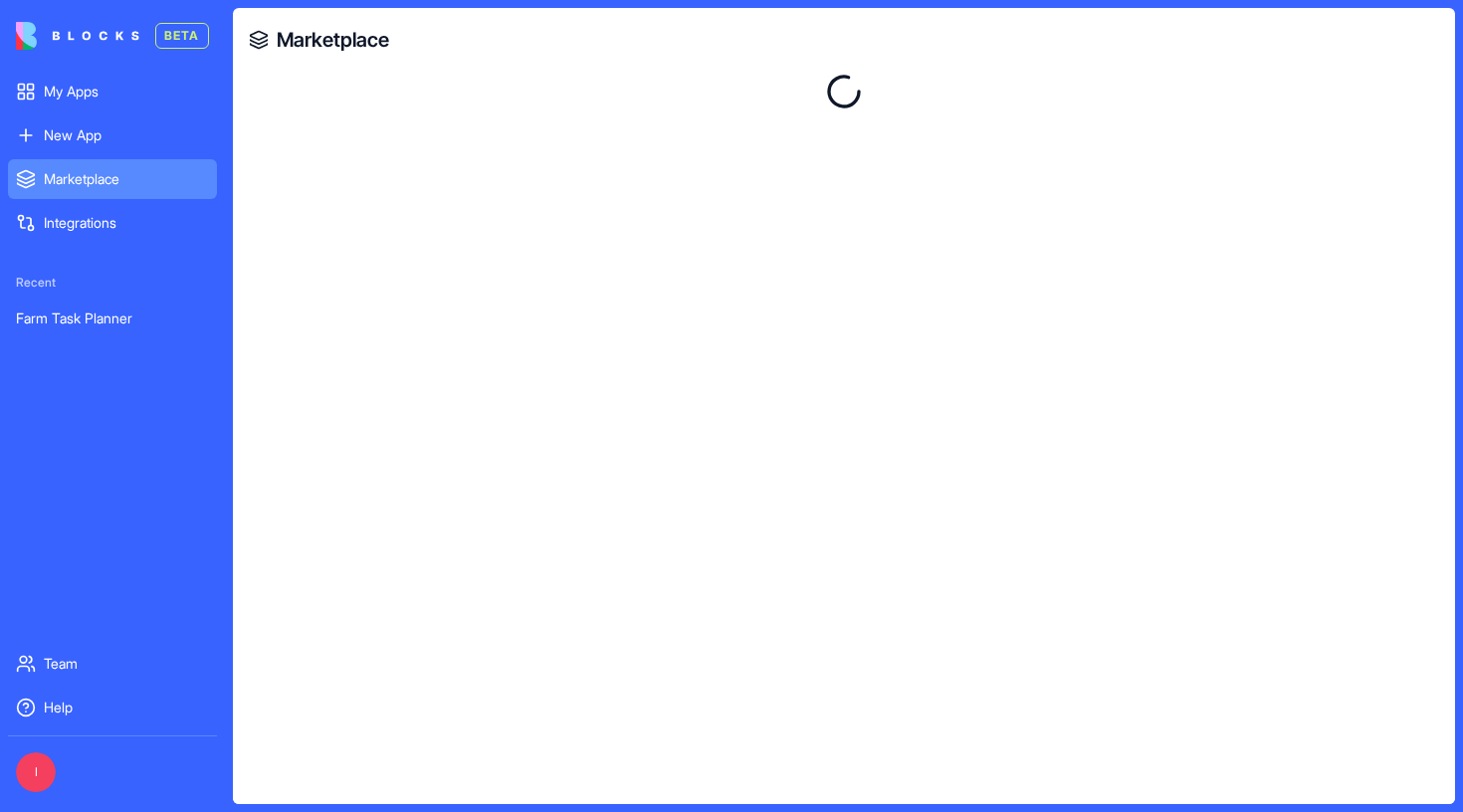 scroll, scrollTop: 0, scrollLeft: 0, axis: both 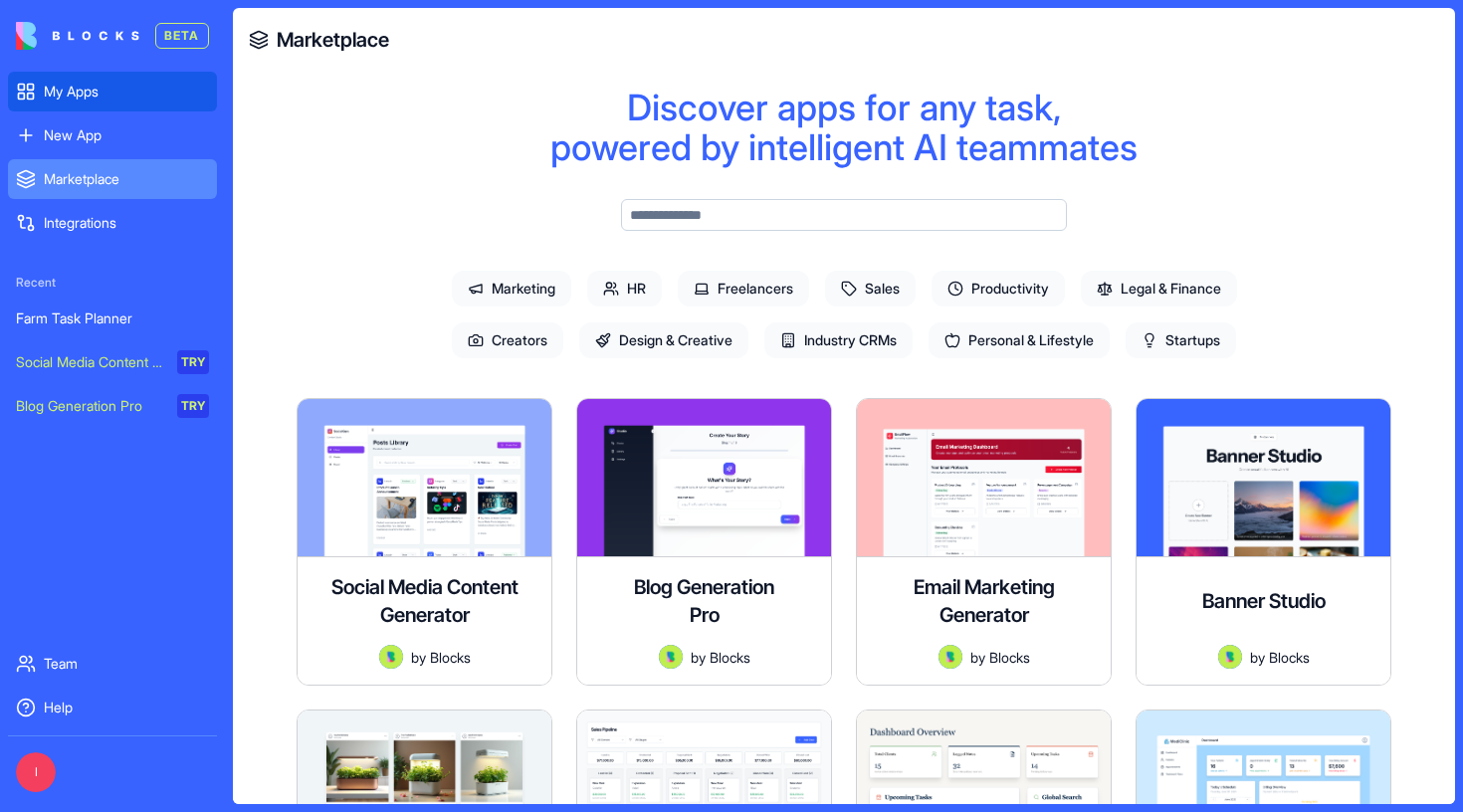 click on "My Apps" at bounding box center (126, 92) 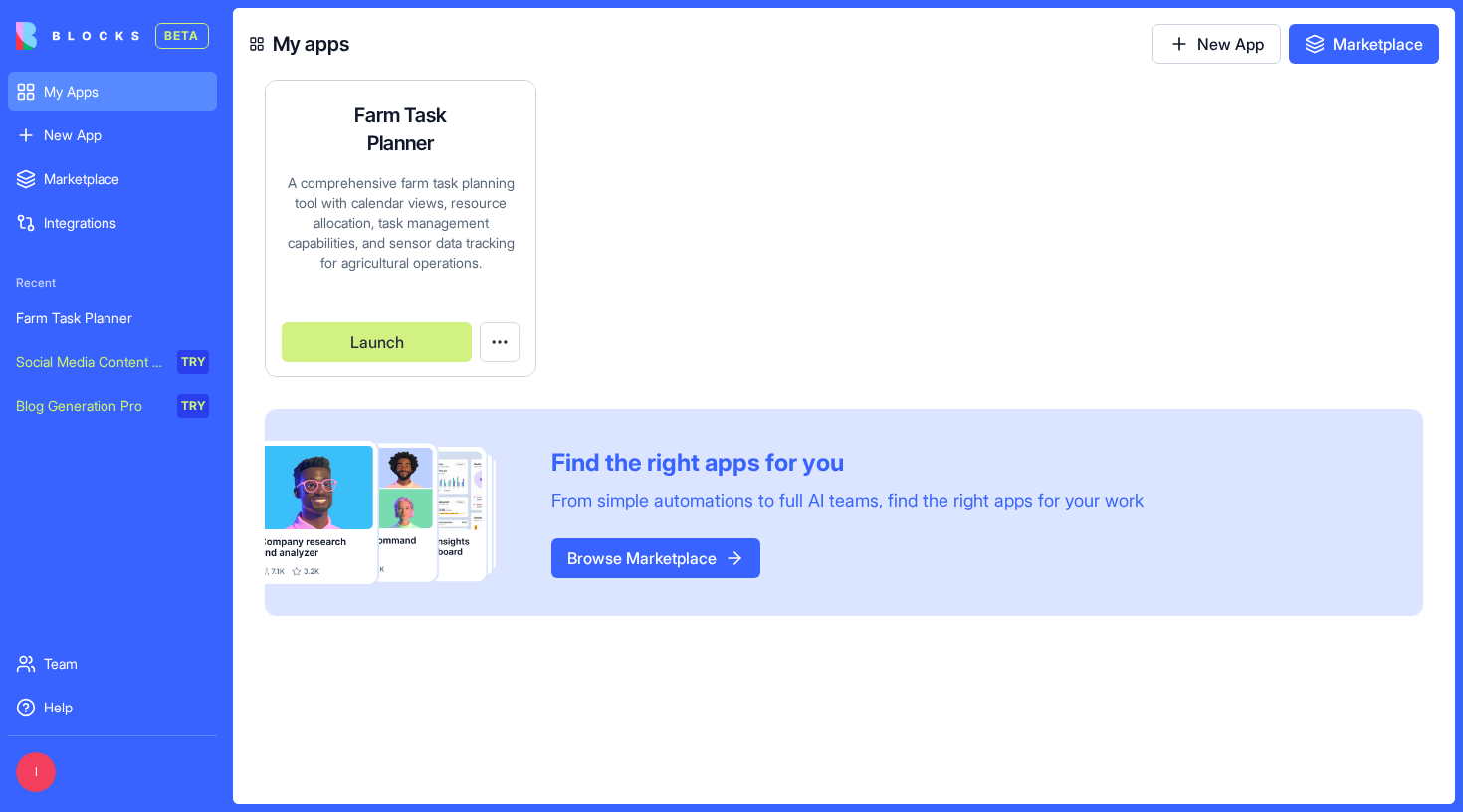 click on "Launch" at bounding box center (376, 342) 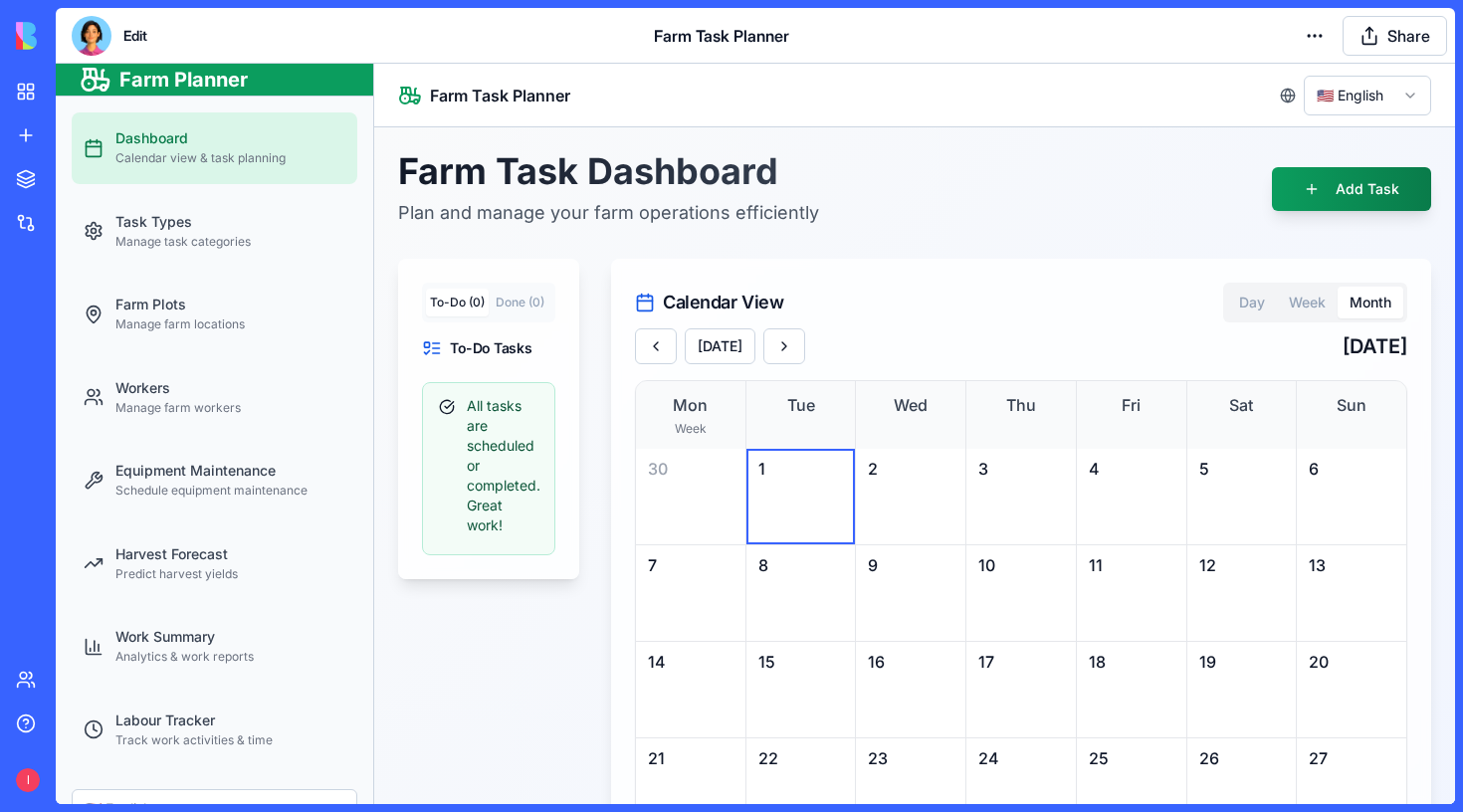 scroll, scrollTop: 0, scrollLeft: 0, axis: both 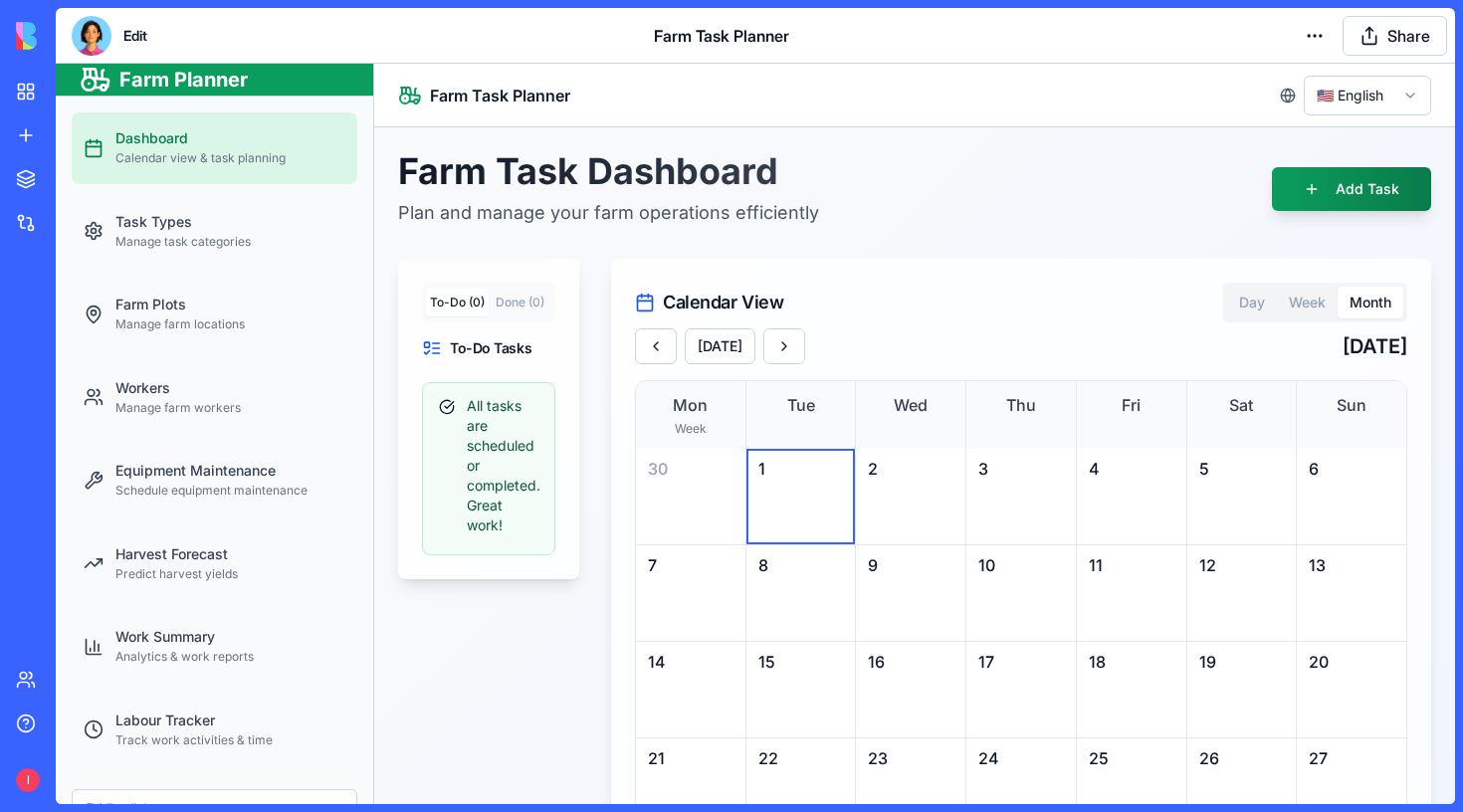 click on "Calendar view & task planning" at bounding box center (230, 158) 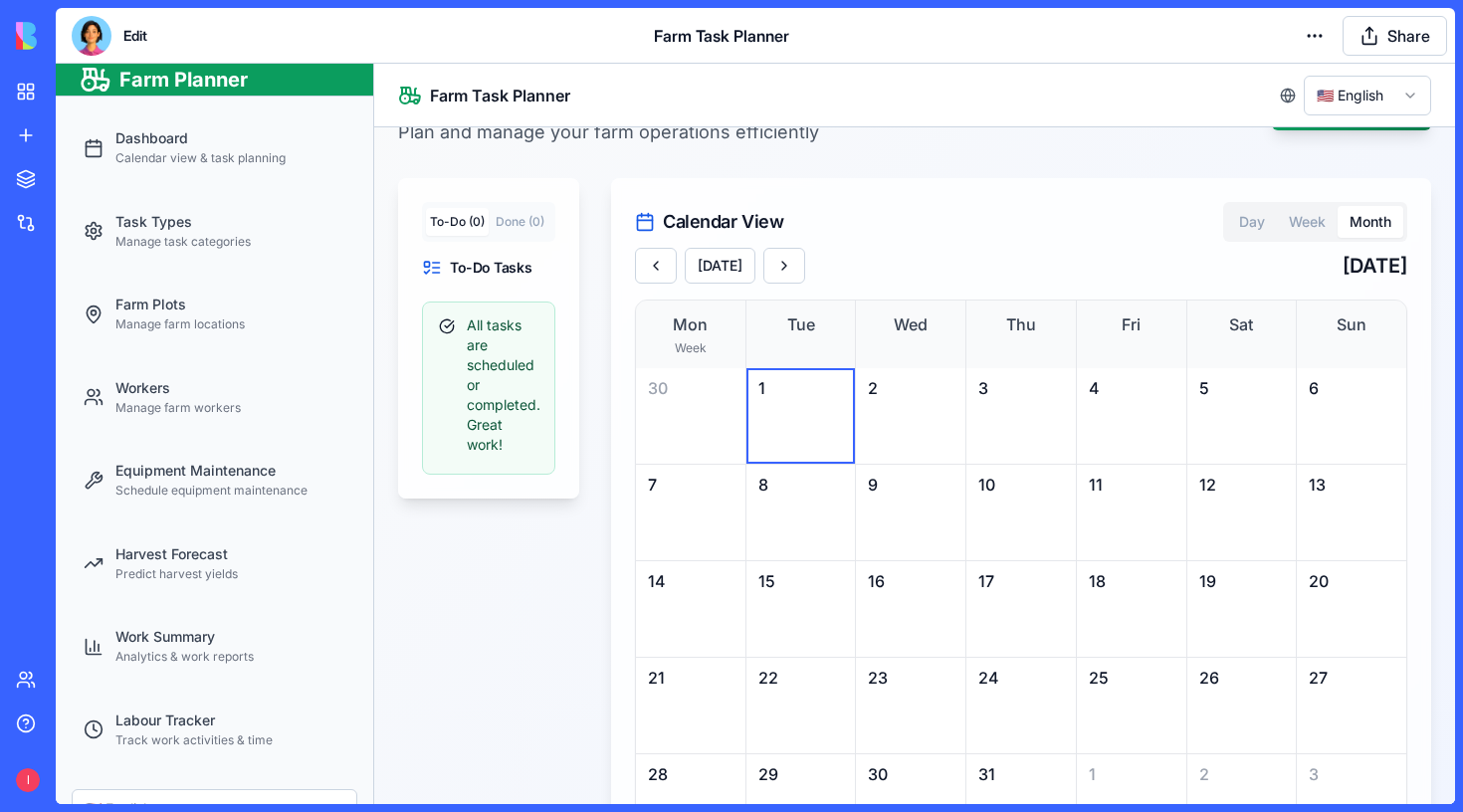 scroll, scrollTop: 84, scrollLeft: 0, axis: vertical 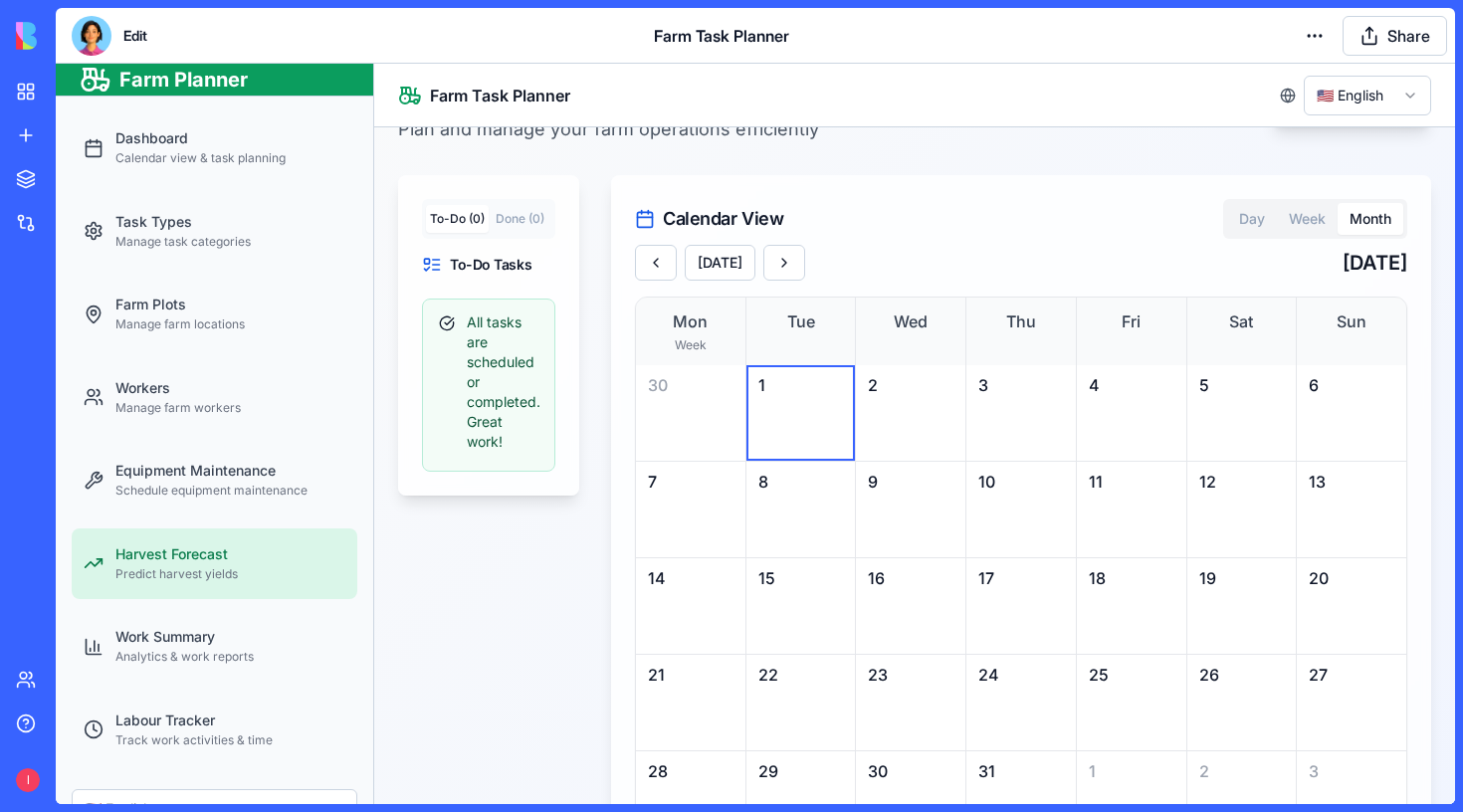 click on "Harvest Forecast Predict harvest yields" at bounding box center [214, 564] 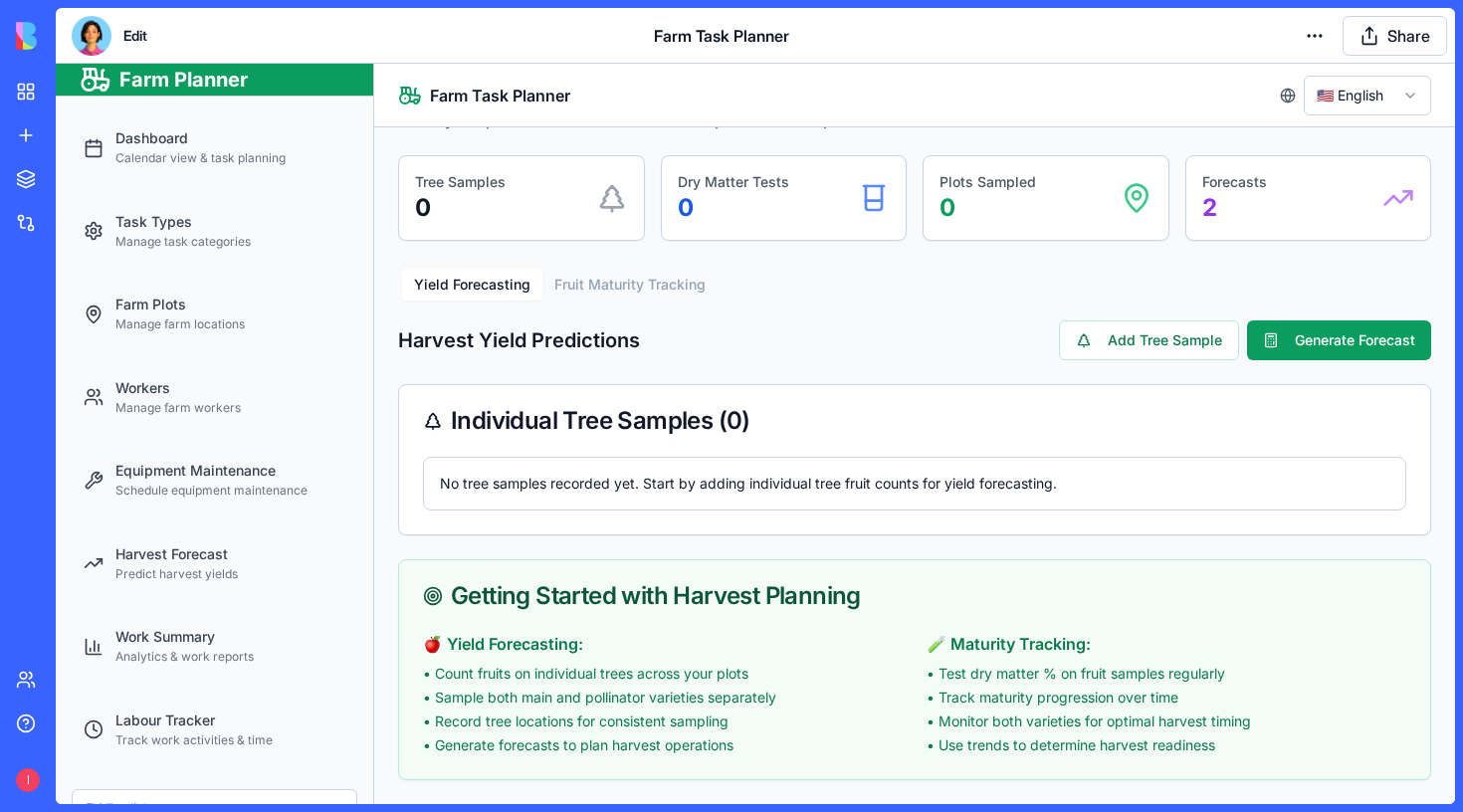 scroll, scrollTop: 80, scrollLeft: 0, axis: vertical 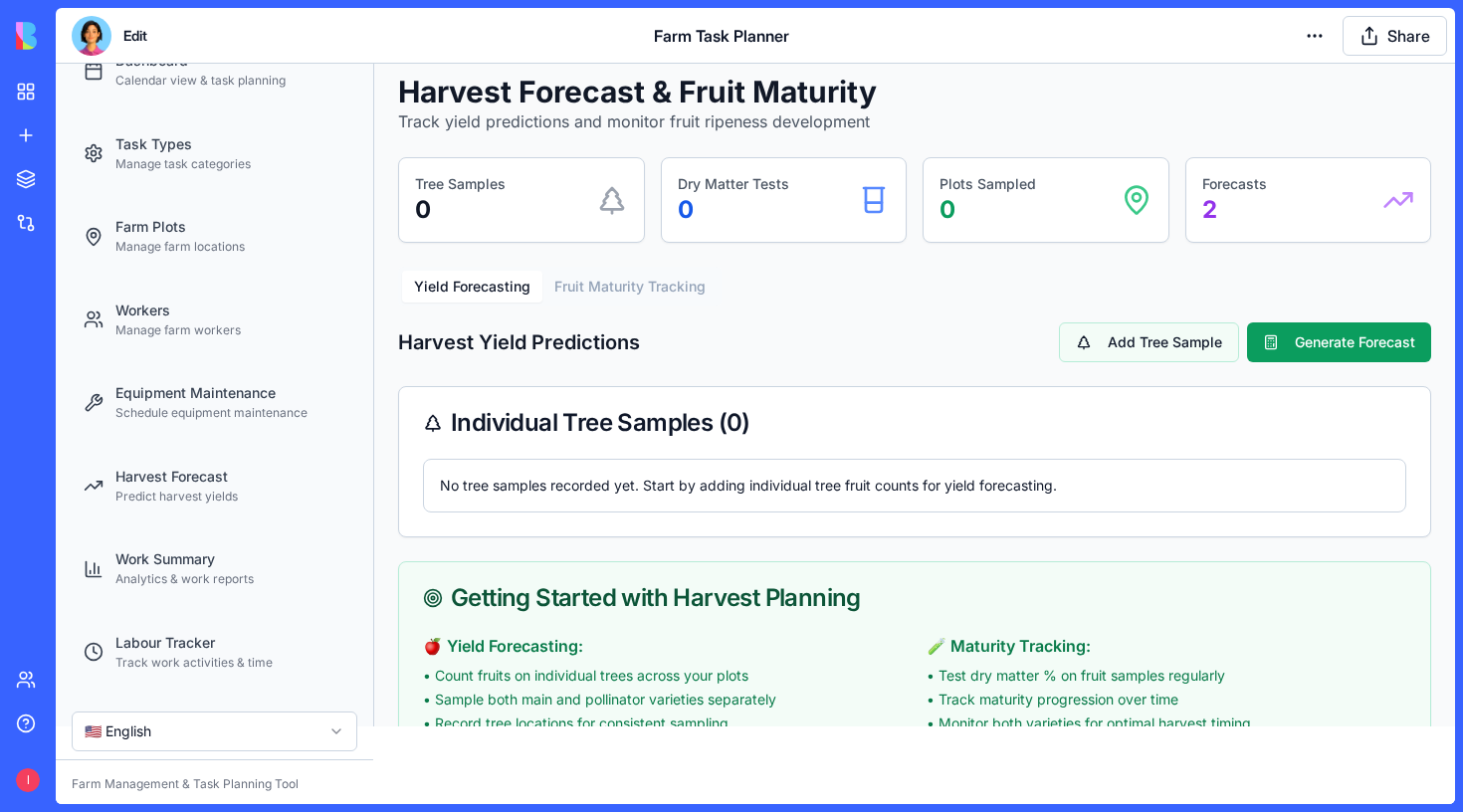 click on "Add Tree Sample" at bounding box center (1149, 342) 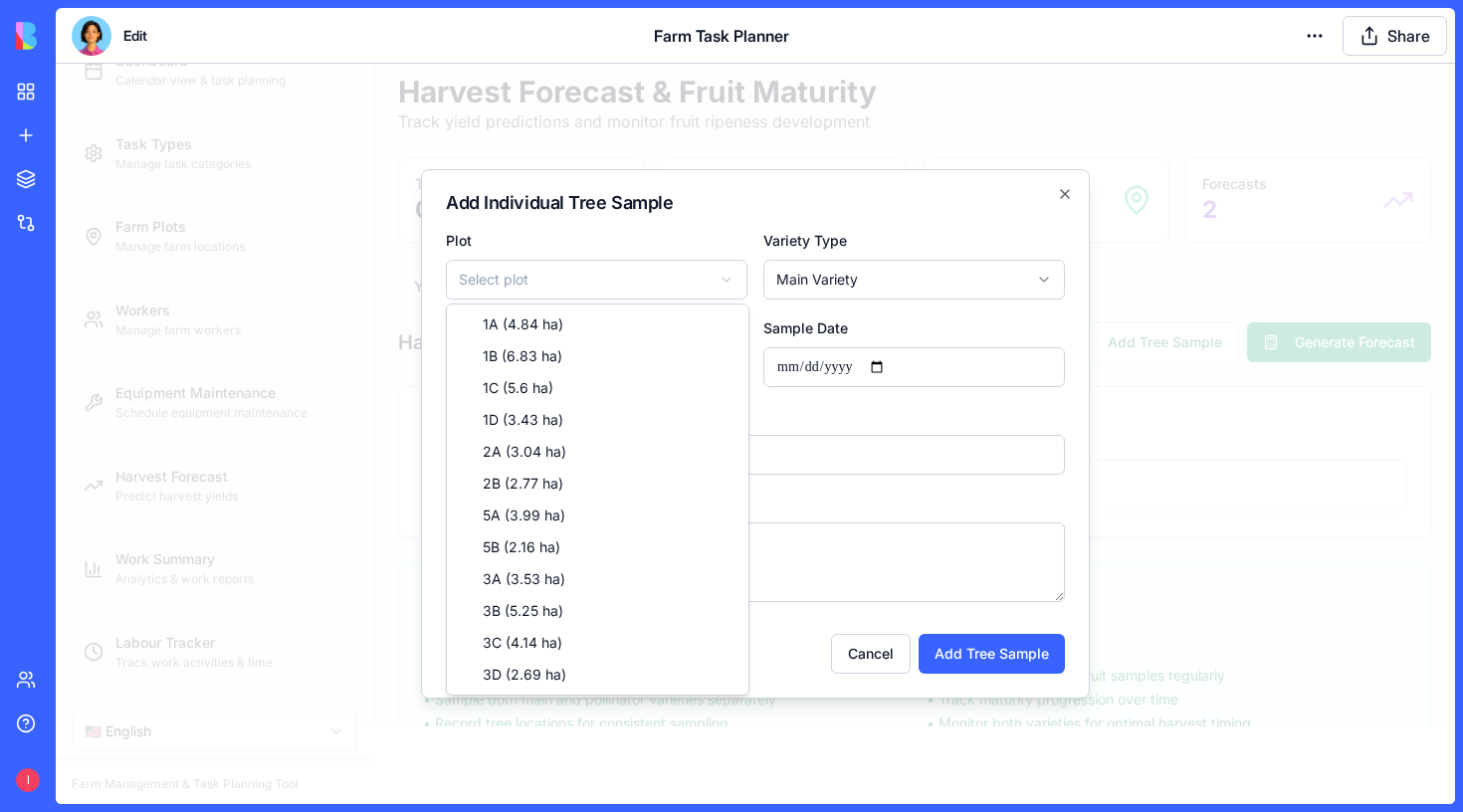 click on "Farm Planner Dashboard Calendar view & task planning Task Types Manage task categories Farm Plots Manage farm locations Workers Manage farm workers Equipment Maintenance Schedule equipment maintenance Harvest Forecast Predict harvest yields Work Summary Analytics & work reports Labour Tracker Track work activities & time 🇺🇸 English Farm Management & Task Planning Tool Farm Task Planner 🇺🇸 English Harvest Forecast & Fruit Maturity Track yield predictions and monitor fruit ripeness development Tree Samples 0 Dry Matter Tests 0 Plots Sampled 0 Forecasts 2 Yield Forecasting Fruit Maturity Tracking Harvest Yield Predictions Add Tree Sample Generate Forecast Individual Tree Samples ( 0 ) No tree samples recorded yet. Start by adding individual tree fruit counts for yield forecasting. Getting Started with Harvest Planning 🍎 Yield Forecasting: • Count fruits on individual trees across your plots • Sample both main and pollinator varieties separately • Record tree locations for consistent sampling" at bounding box center [755, 356] 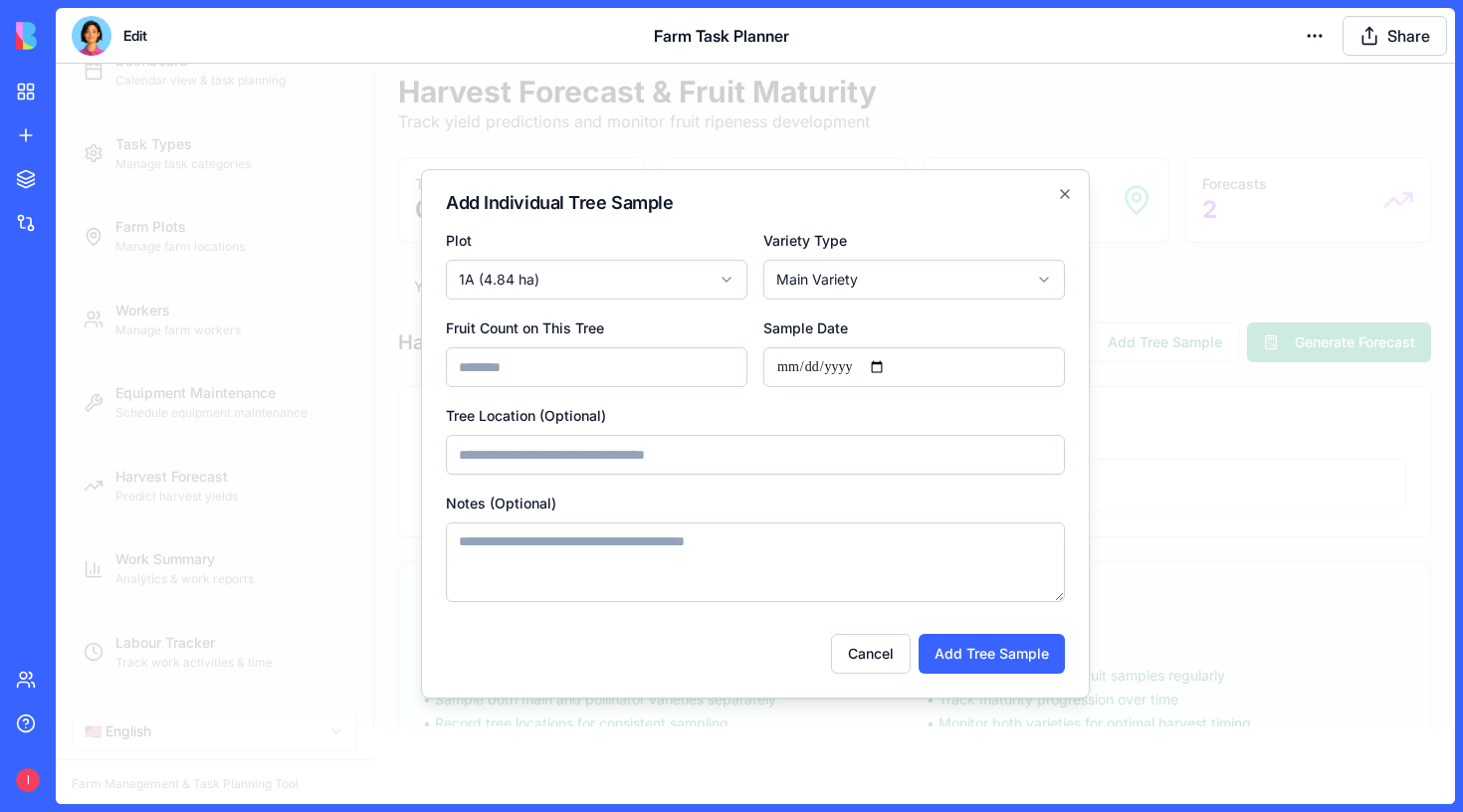 click on "Farm Planner Dashboard Calendar view & task planning Task Types Manage task categories Farm Plots Manage farm locations Workers Manage farm workers Equipment Maintenance Schedule equipment maintenance Harvest Forecast Predict harvest yields Work Summary Analytics & work reports Labour Tracker Track work activities & time 🇺🇸 English Farm Management & Task Planning Tool Farm Task Planner 🇺🇸 English Harvest Forecast & Fruit Maturity Track yield predictions and monitor fruit ripeness development Tree Samples 0 Dry Matter Tests 0 Plots Sampled 0 Forecasts 2 Yield Forecasting Fruit Maturity Tracking Harvest Yield Predictions Add Tree Sample Generate Forecast Individual Tree Samples ( 0 ) No tree samples recorded yet. Start by adding individual tree fruit counts for yield forecasting. Getting Started with Harvest Planning 🍎 Yield Forecasting: • Count fruits on individual trees across your plots • Sample both main and pollinator varieties separately • Record tree locations for consistent sampling" at bounding box center [755, 356] 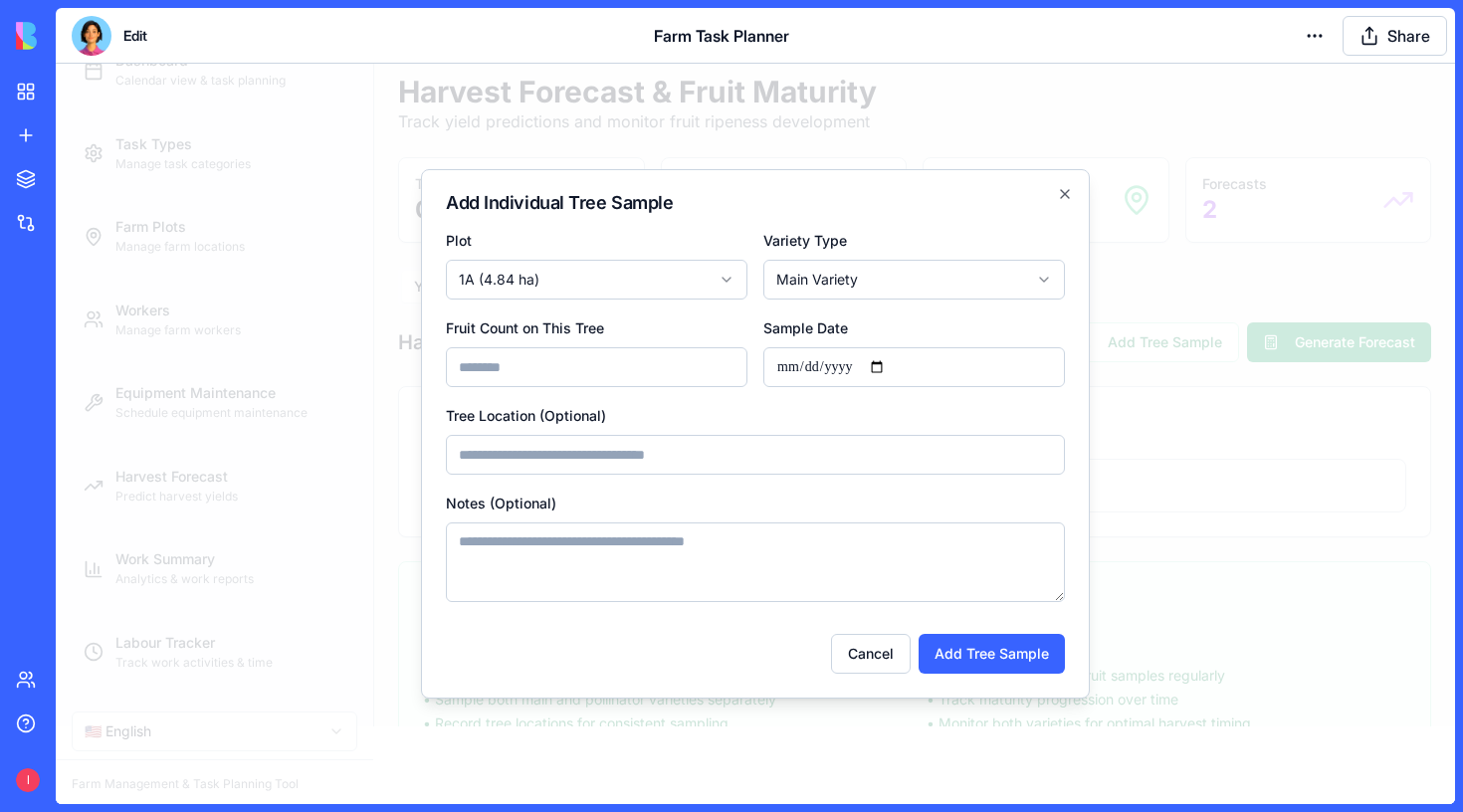 click on "*" at bounding box center (596, 367) 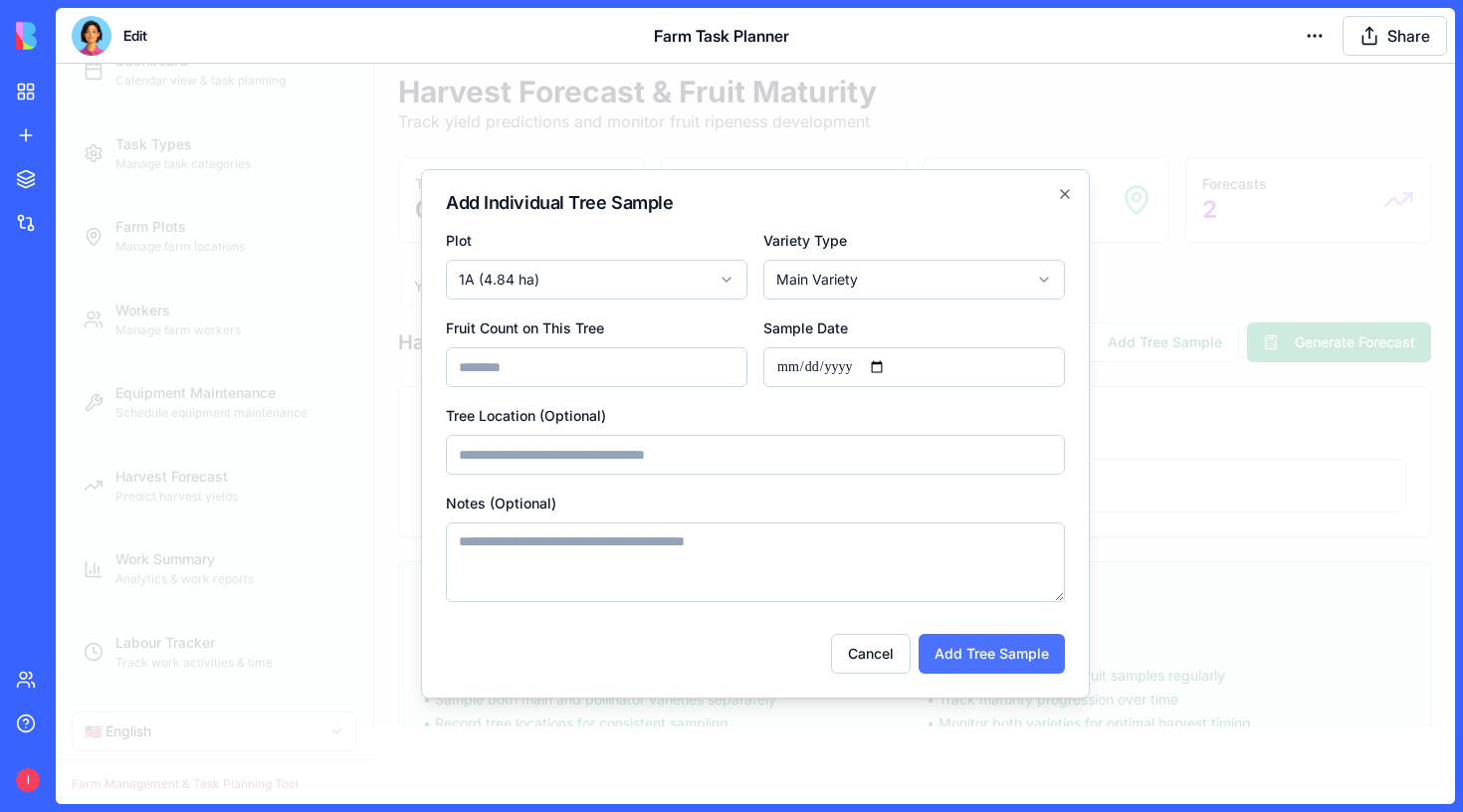 type on "**" 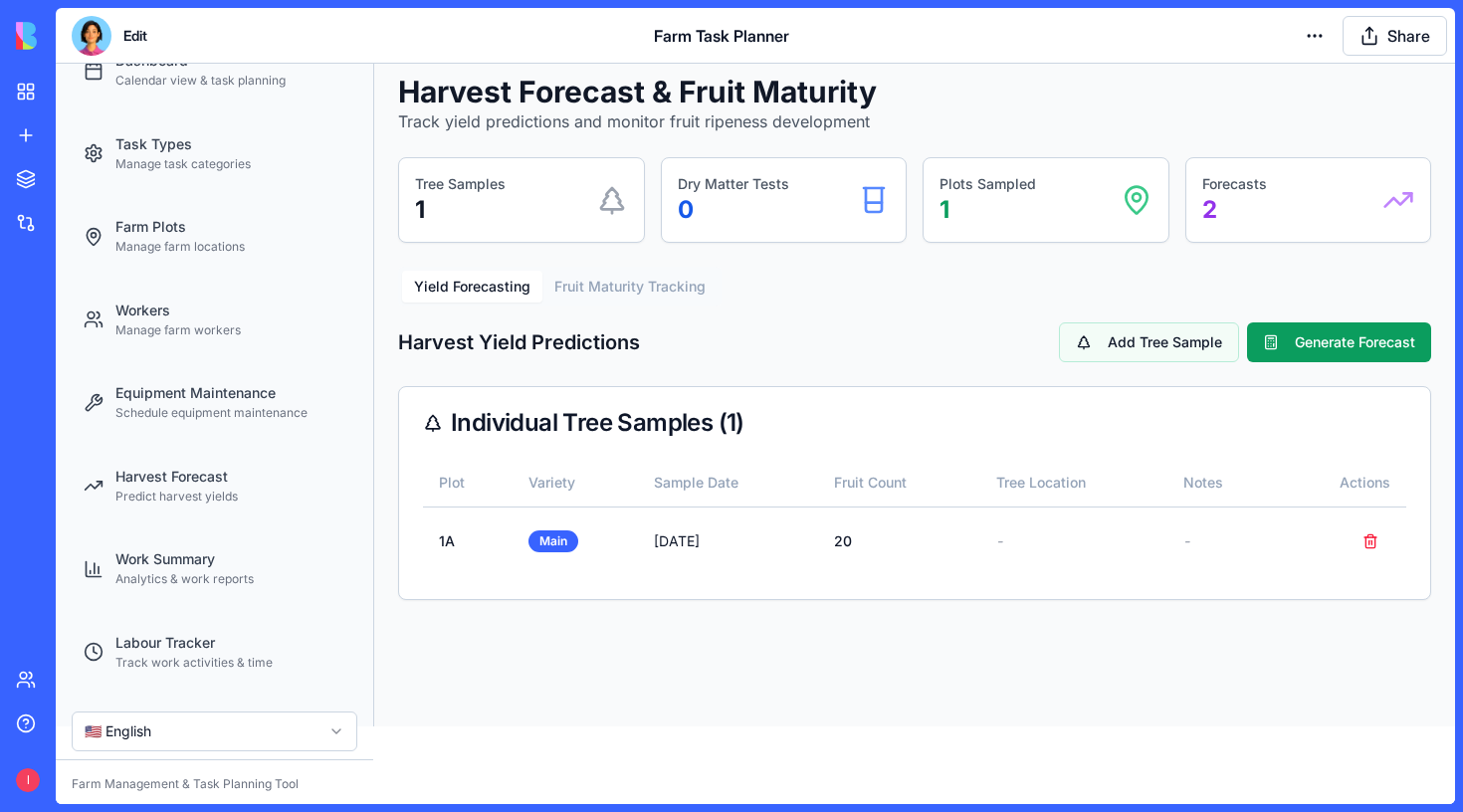 click on "Add Tree Sample" at bounding box center (1149, 342) 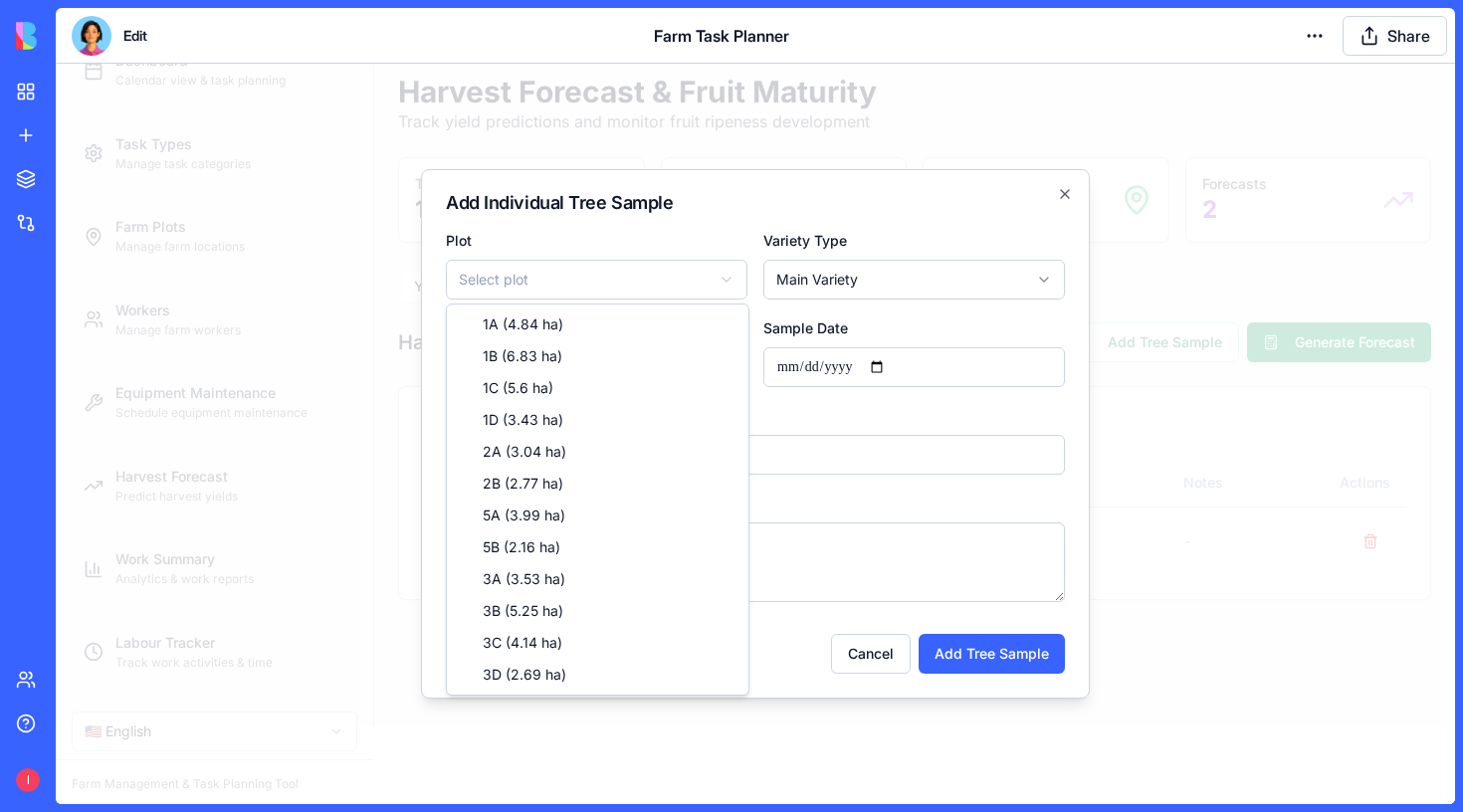 click on "**********" at bounding box center (755, 356) 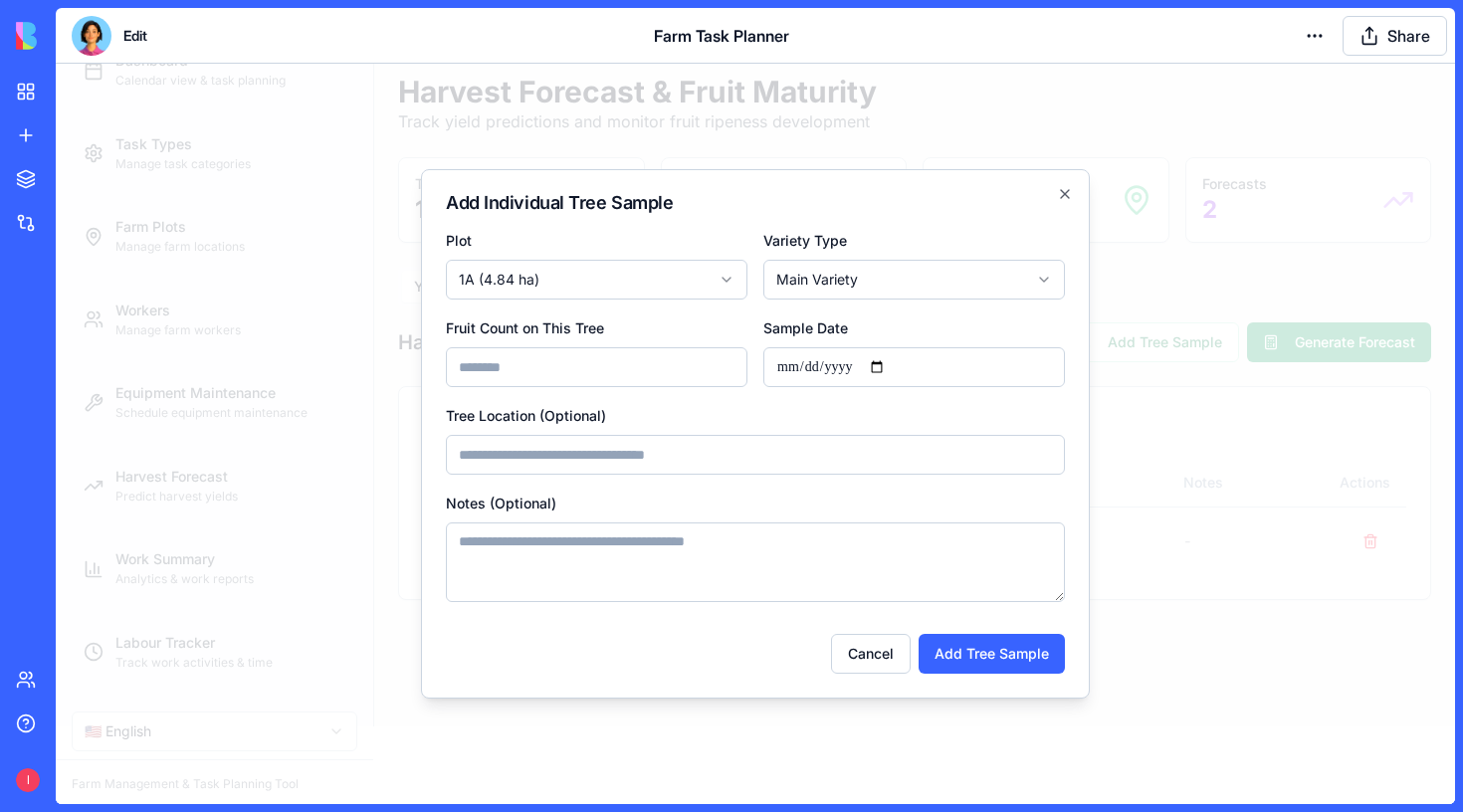 click on "*" at bounding box center [596, 367] 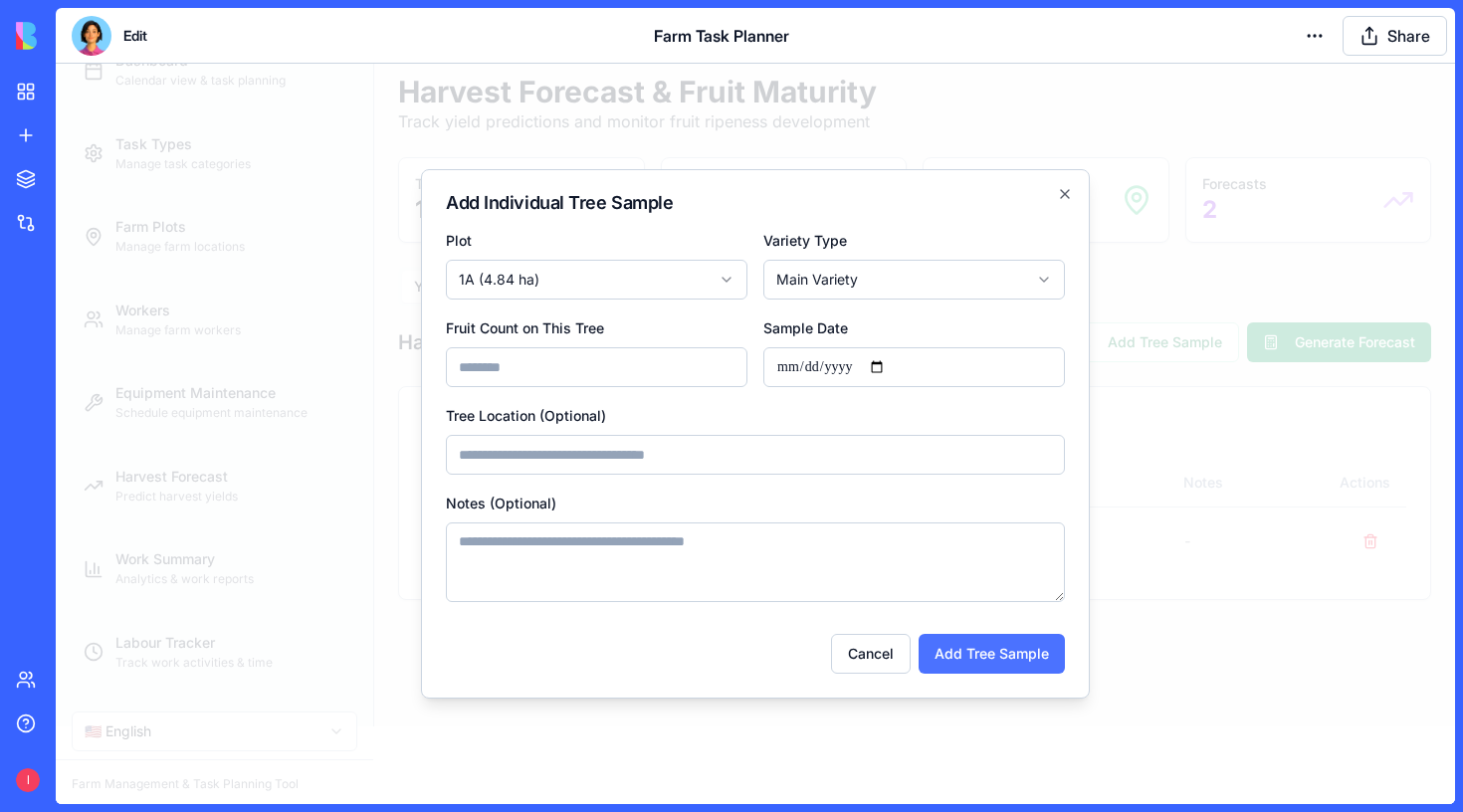 type on "**" 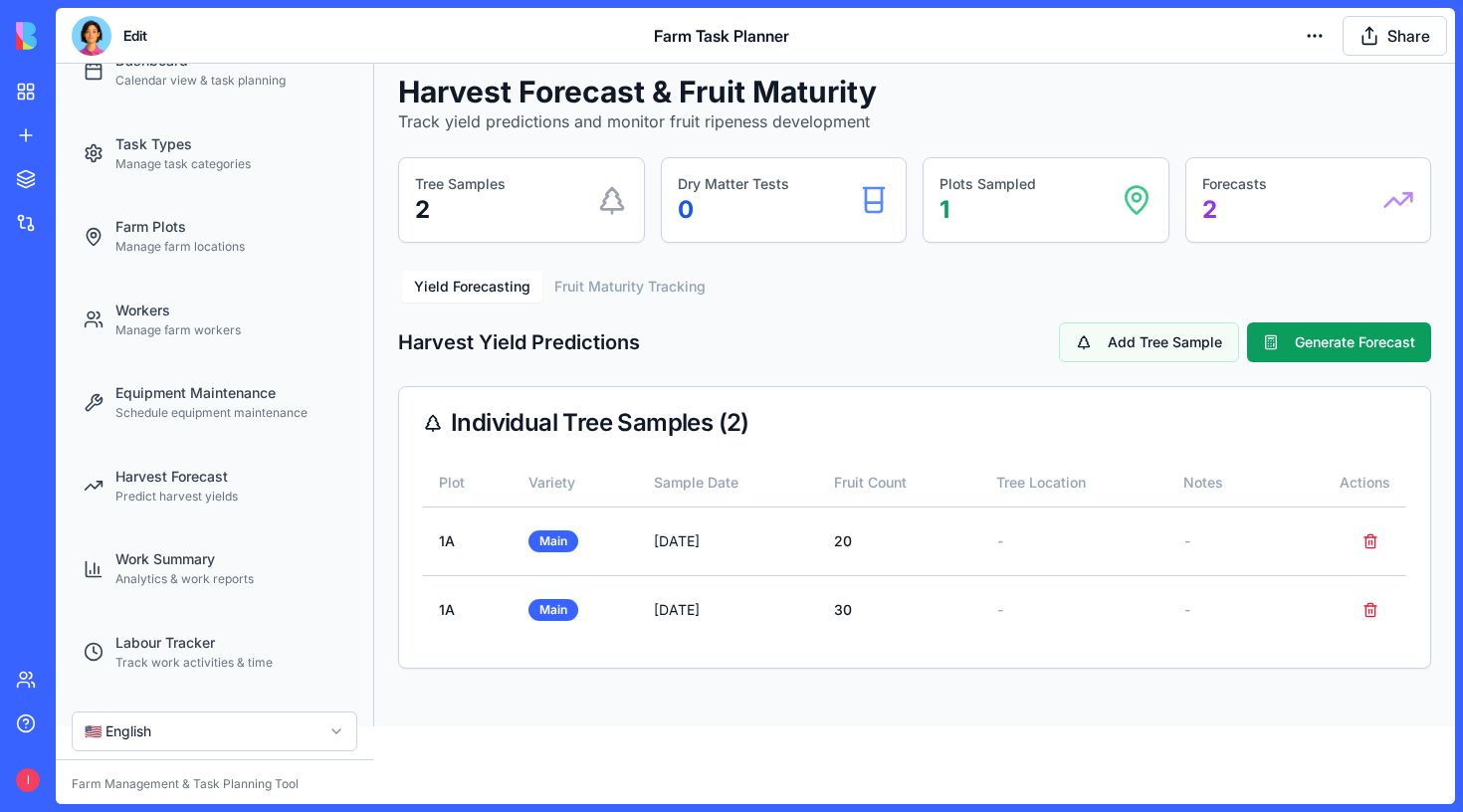 click on "Add Tree Sample" at bounding box center (1149, 342) 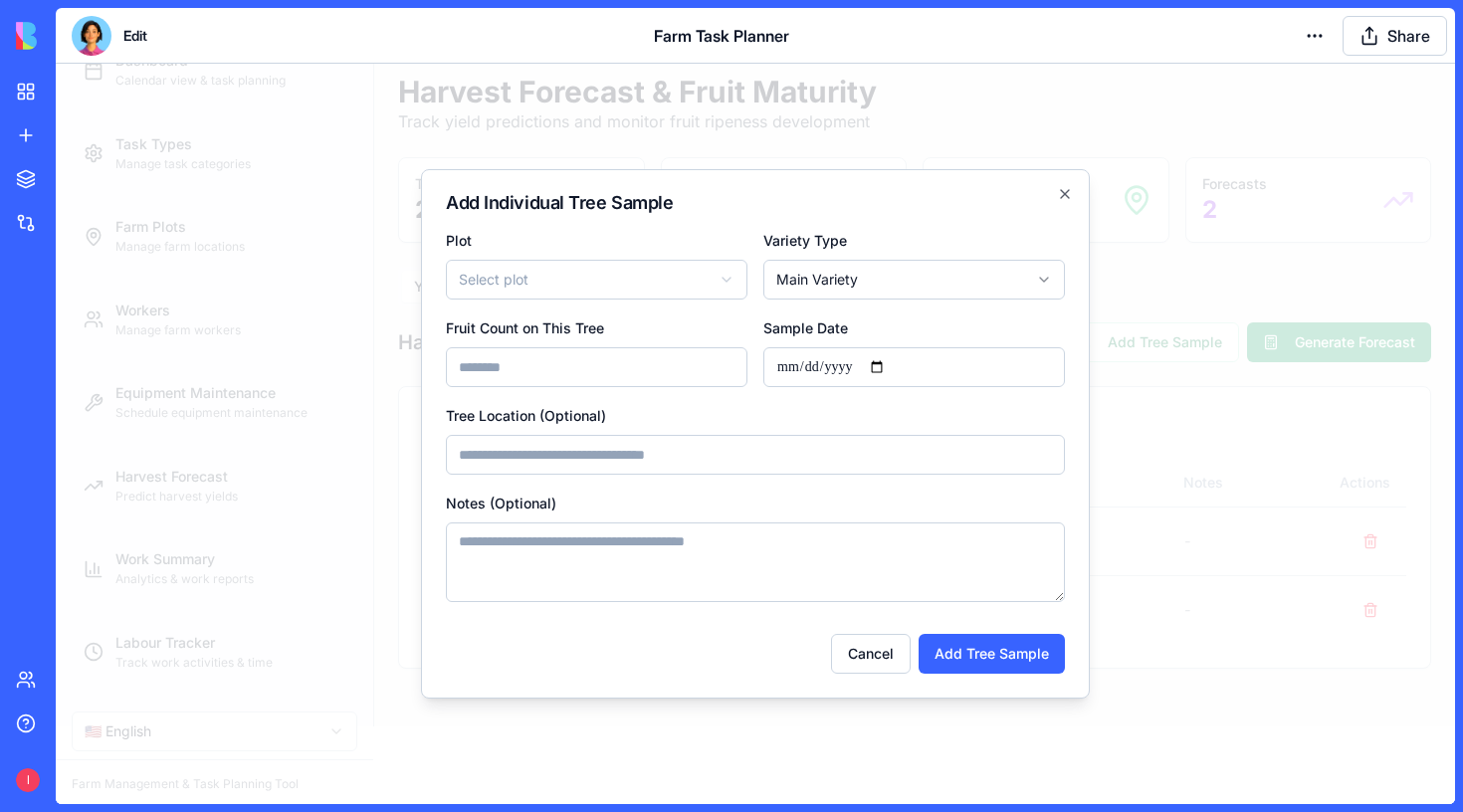 click on "*" at bounding box center [596, 367] 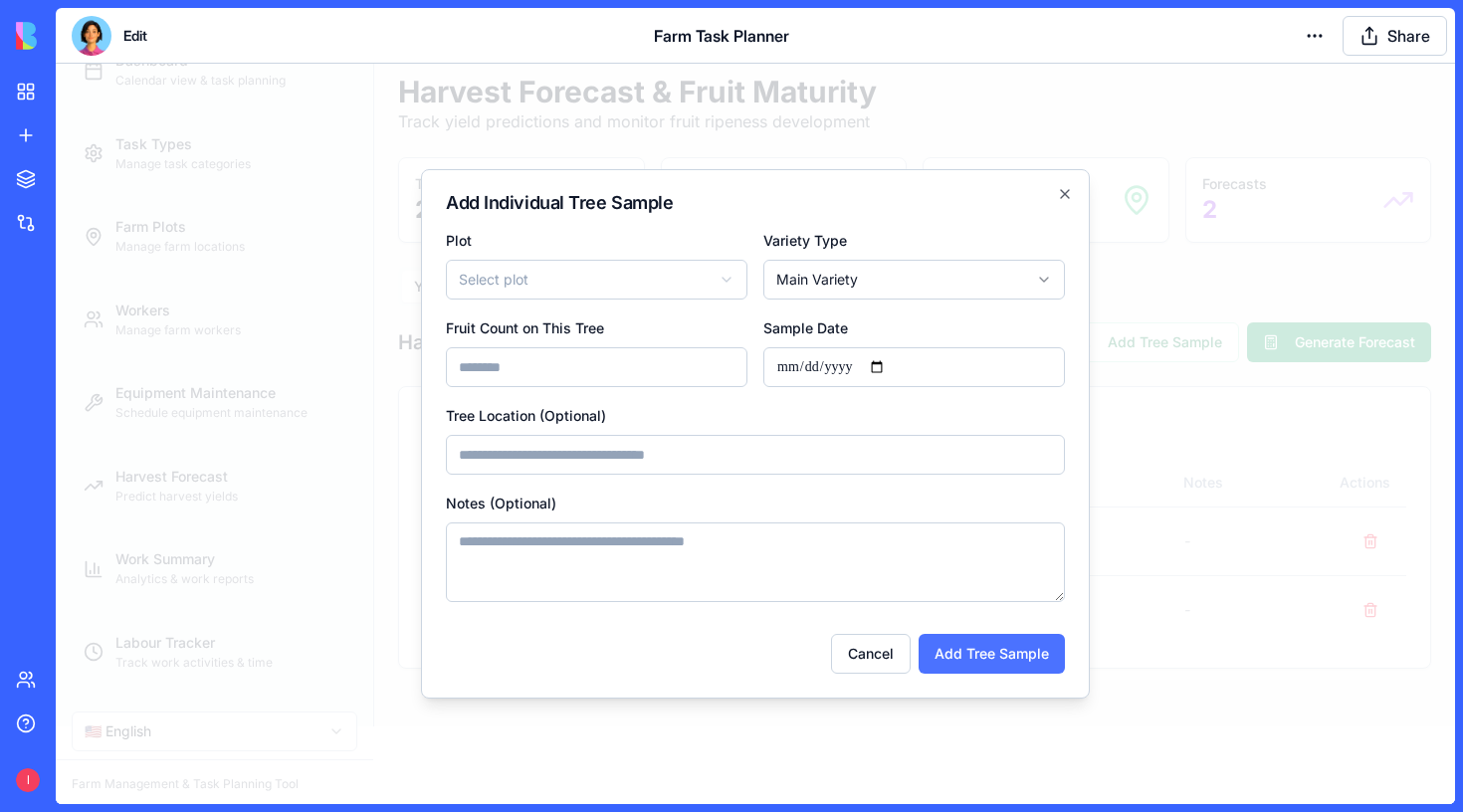 click on "Add Tree Sample" at bounding box center [991, 654] 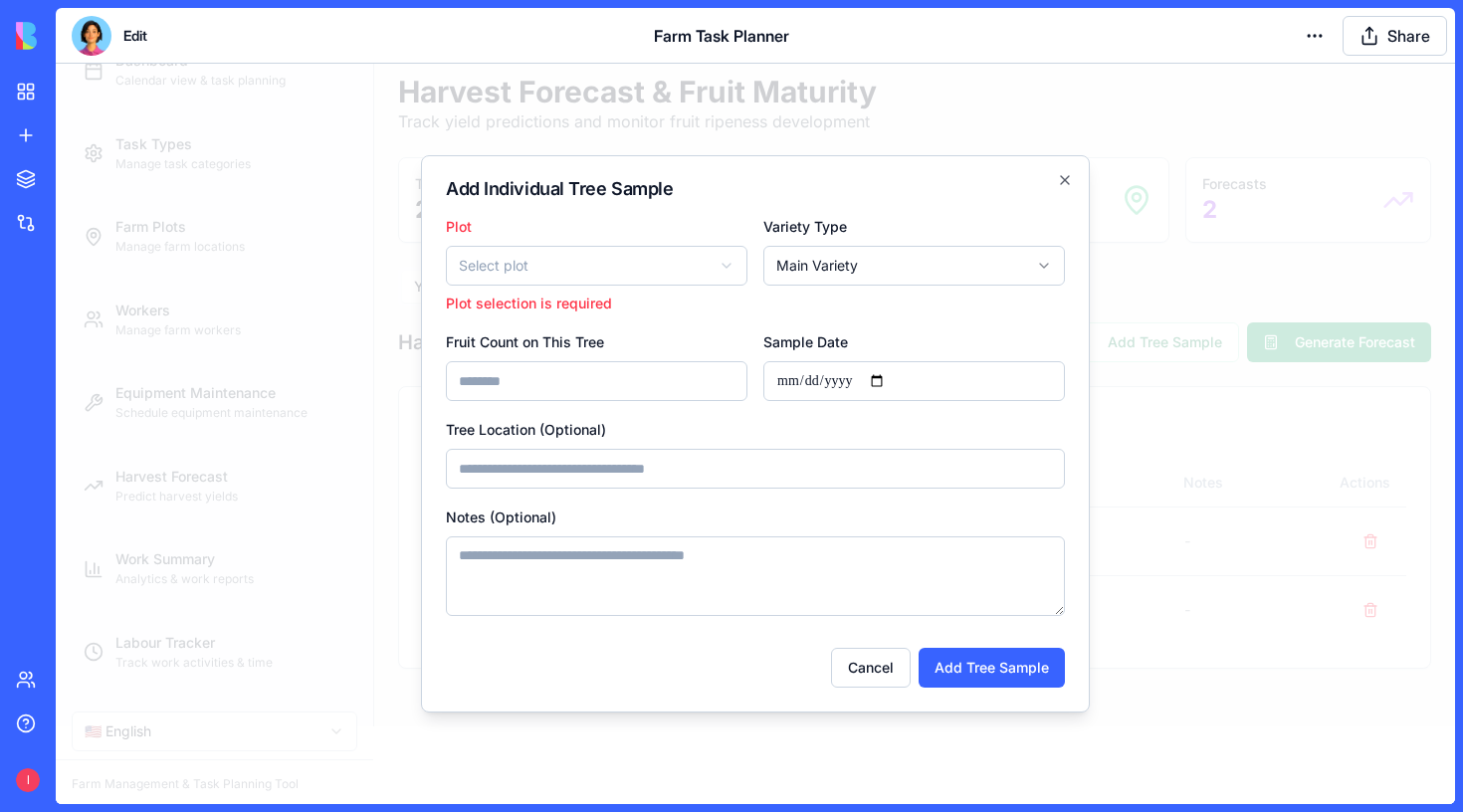 click on "**********" at bounding box center [755, 356] 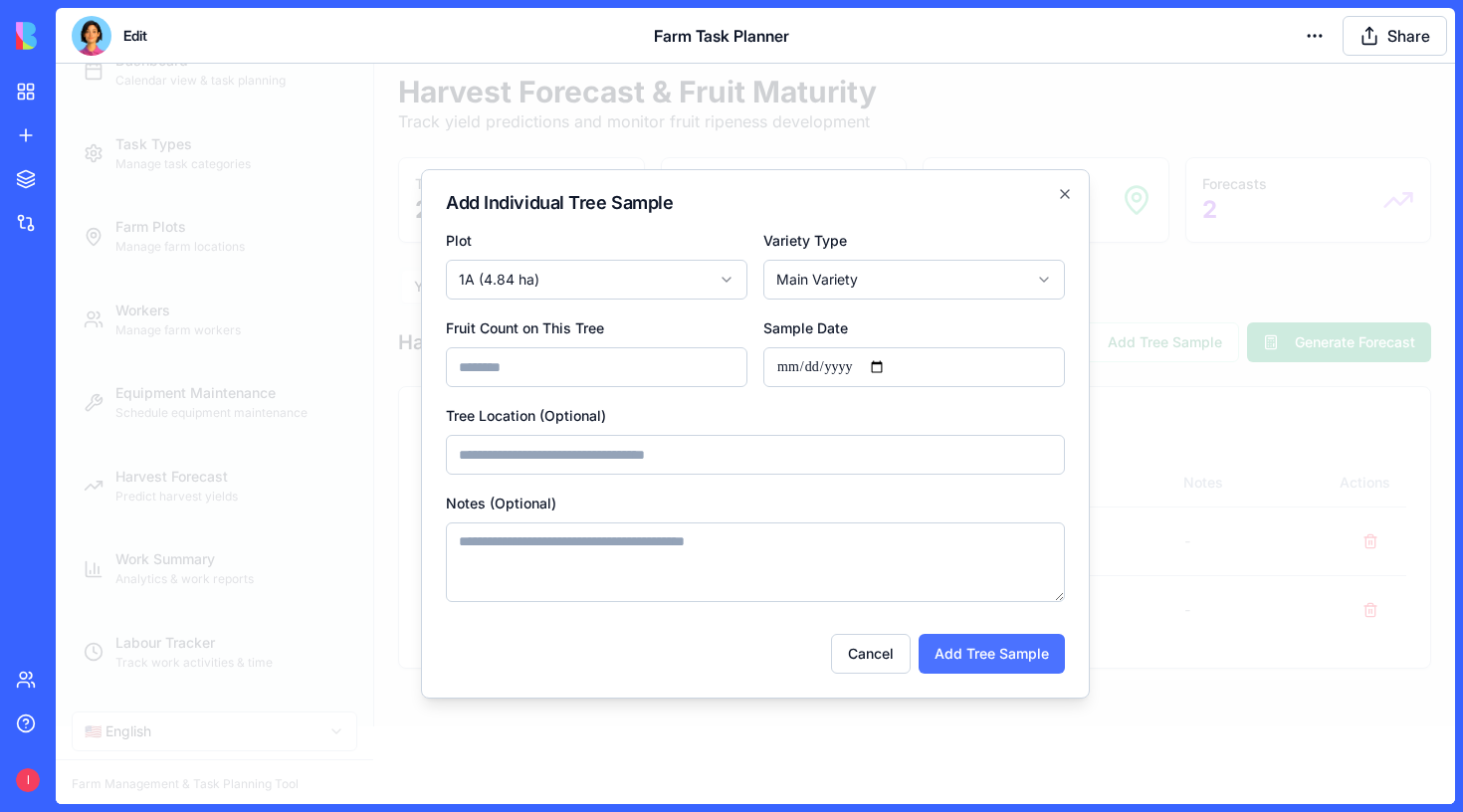 click on "Add Tree Sample" at bounding box center (991, 654) 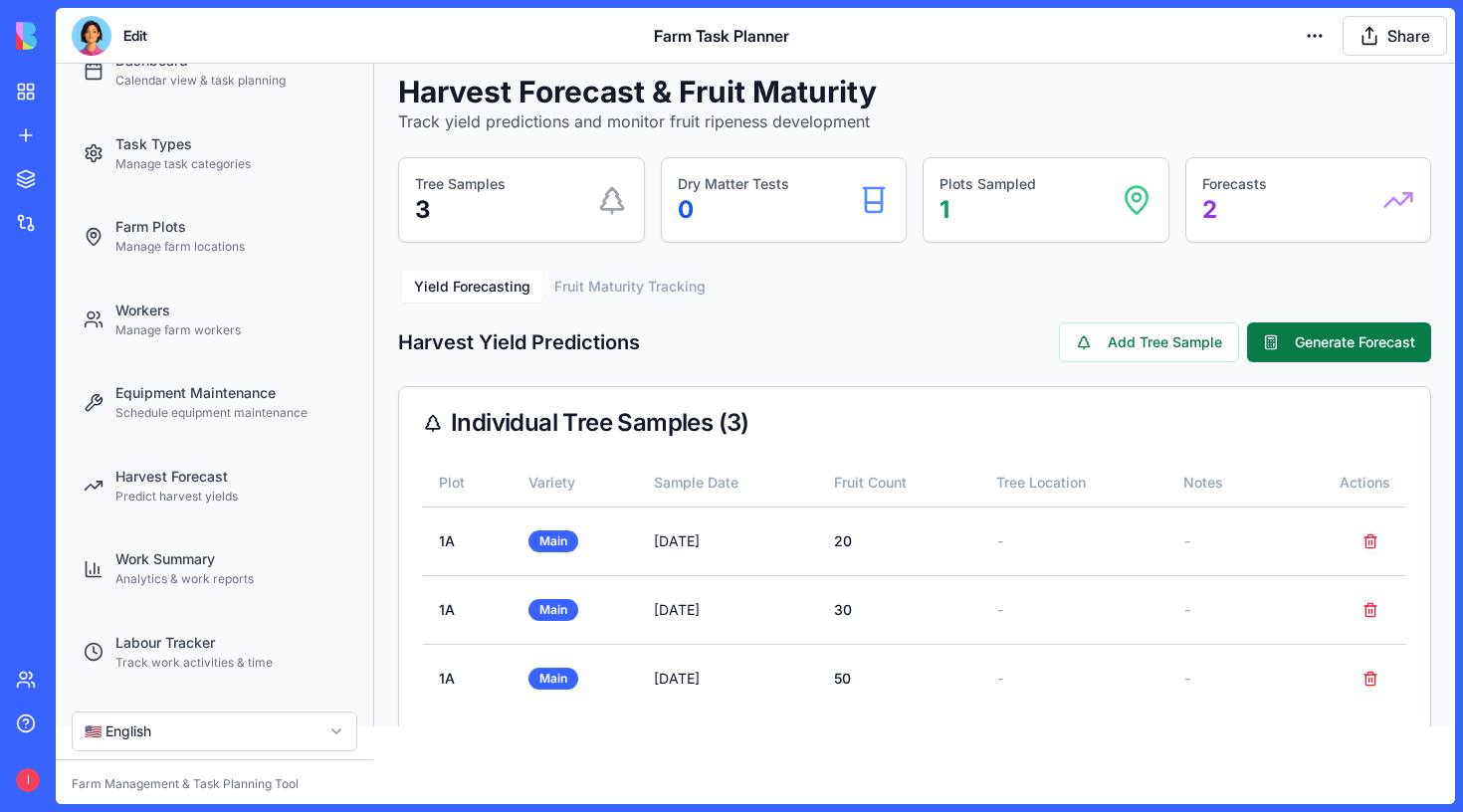 scroll, scrollTop: 0, scrollLeft: 0, axis: both 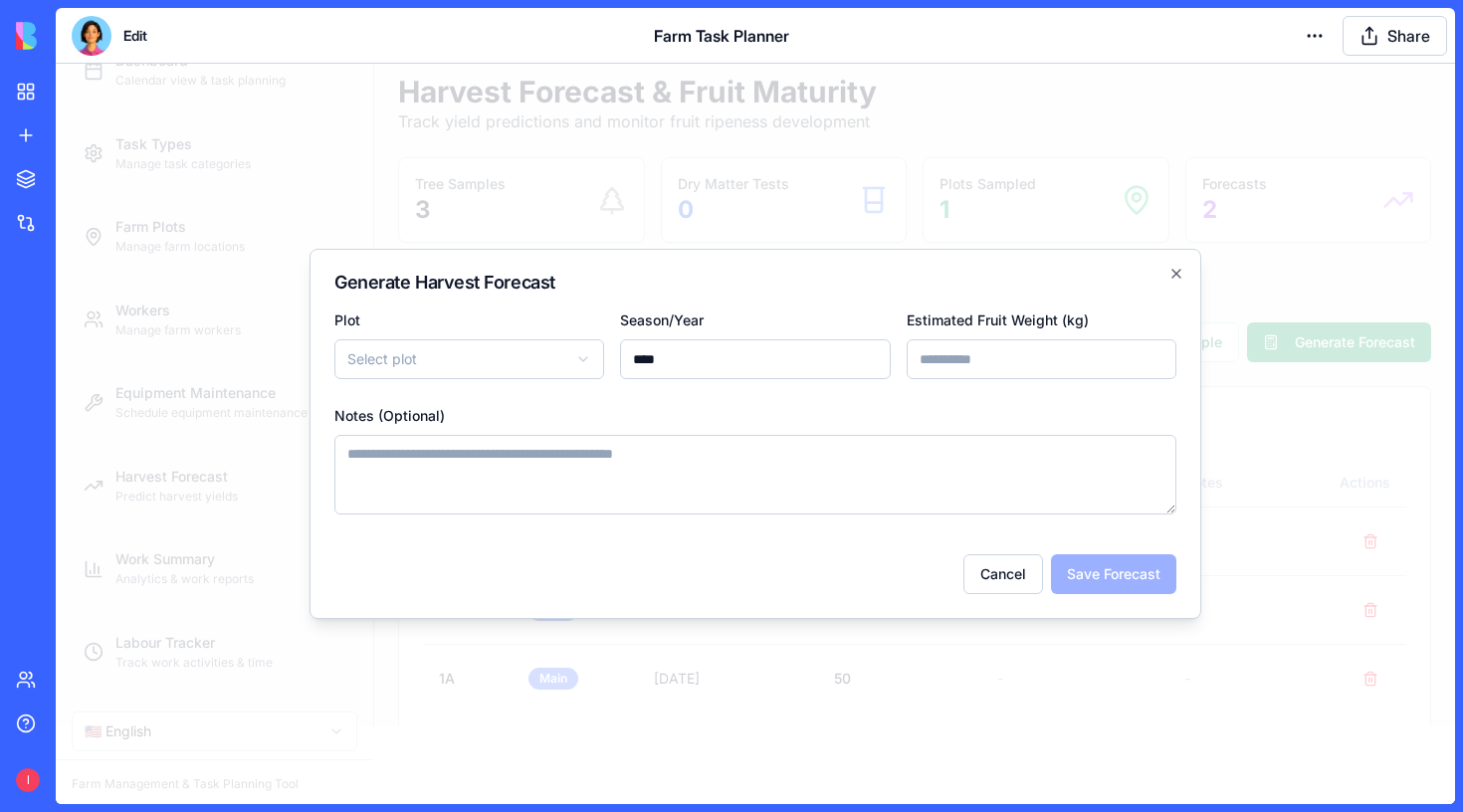 click on "**********" at bounding box center [755, 356] 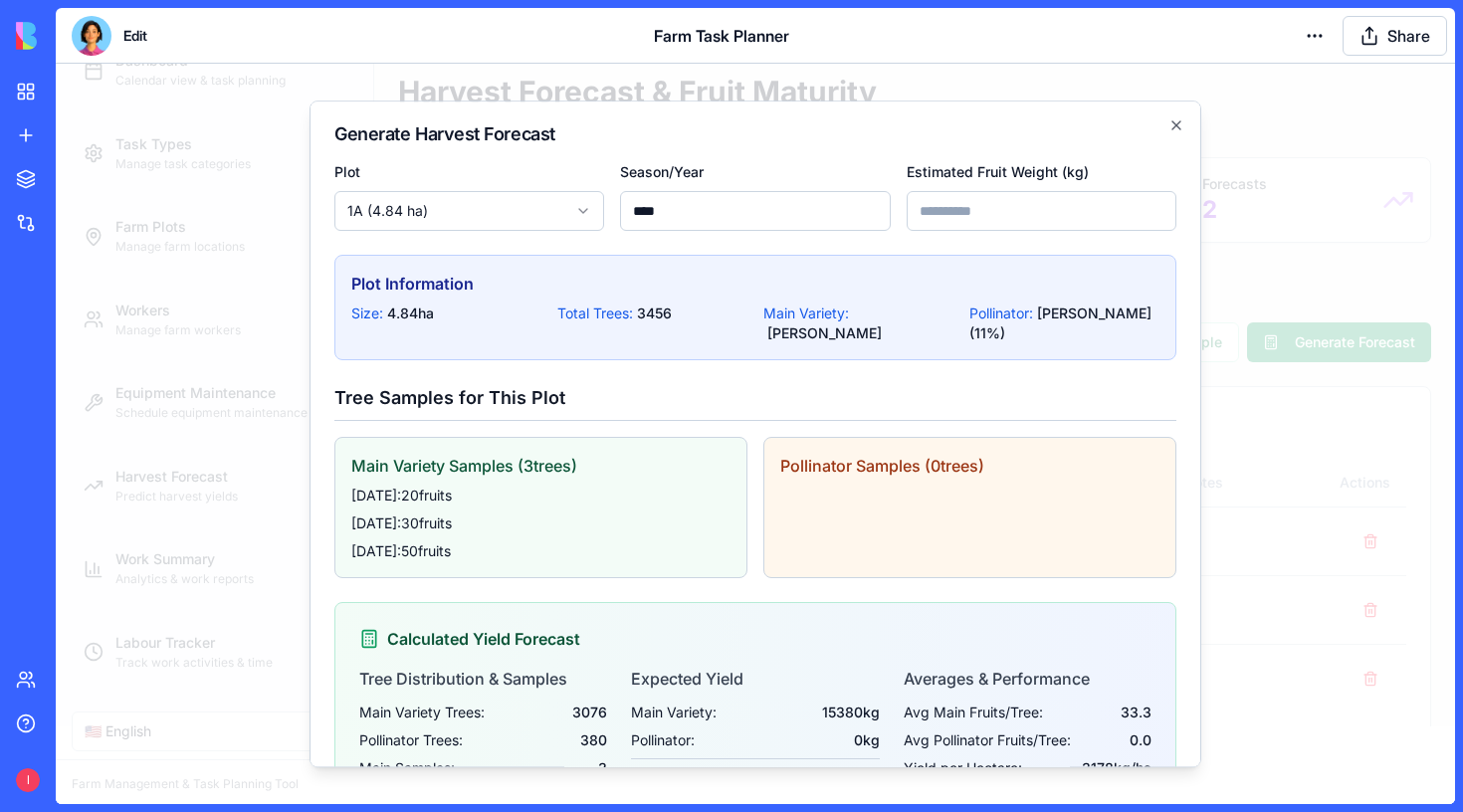 click on "****" at bounding box center [1041, 211] 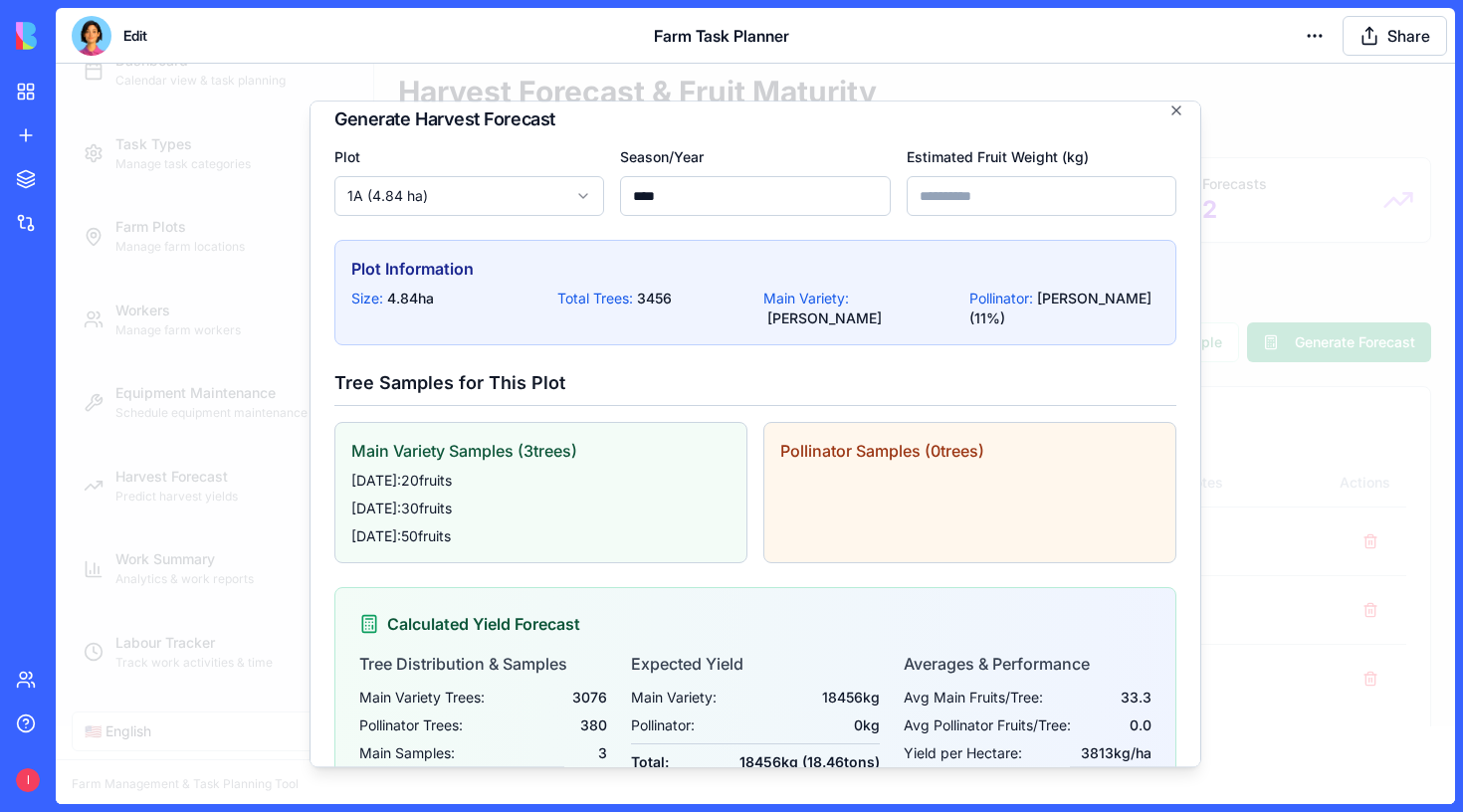 scroll, scrollTop: 0, scrollLeft: 0, axis: both 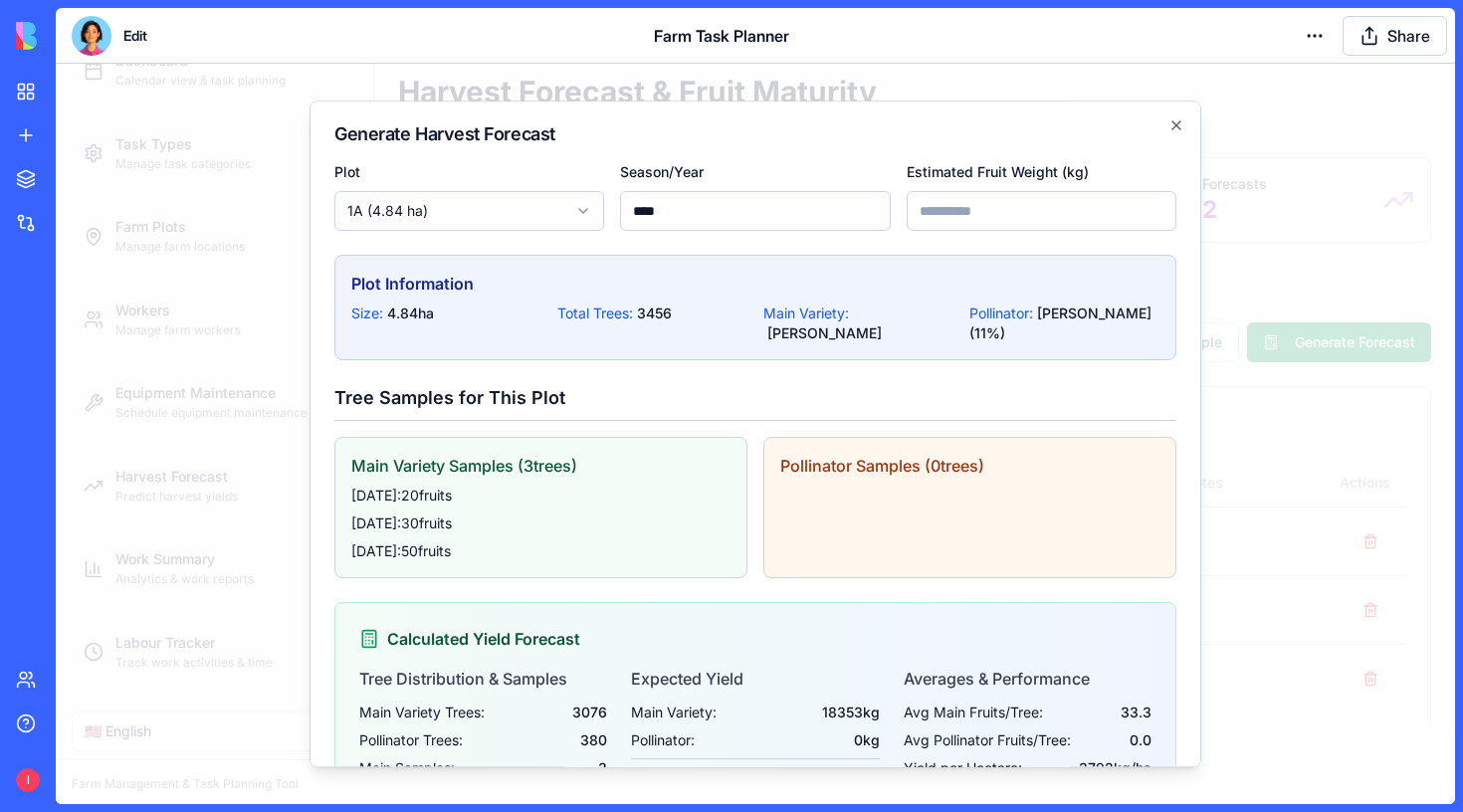 click on "*****" at bounding box center (1041, 211) 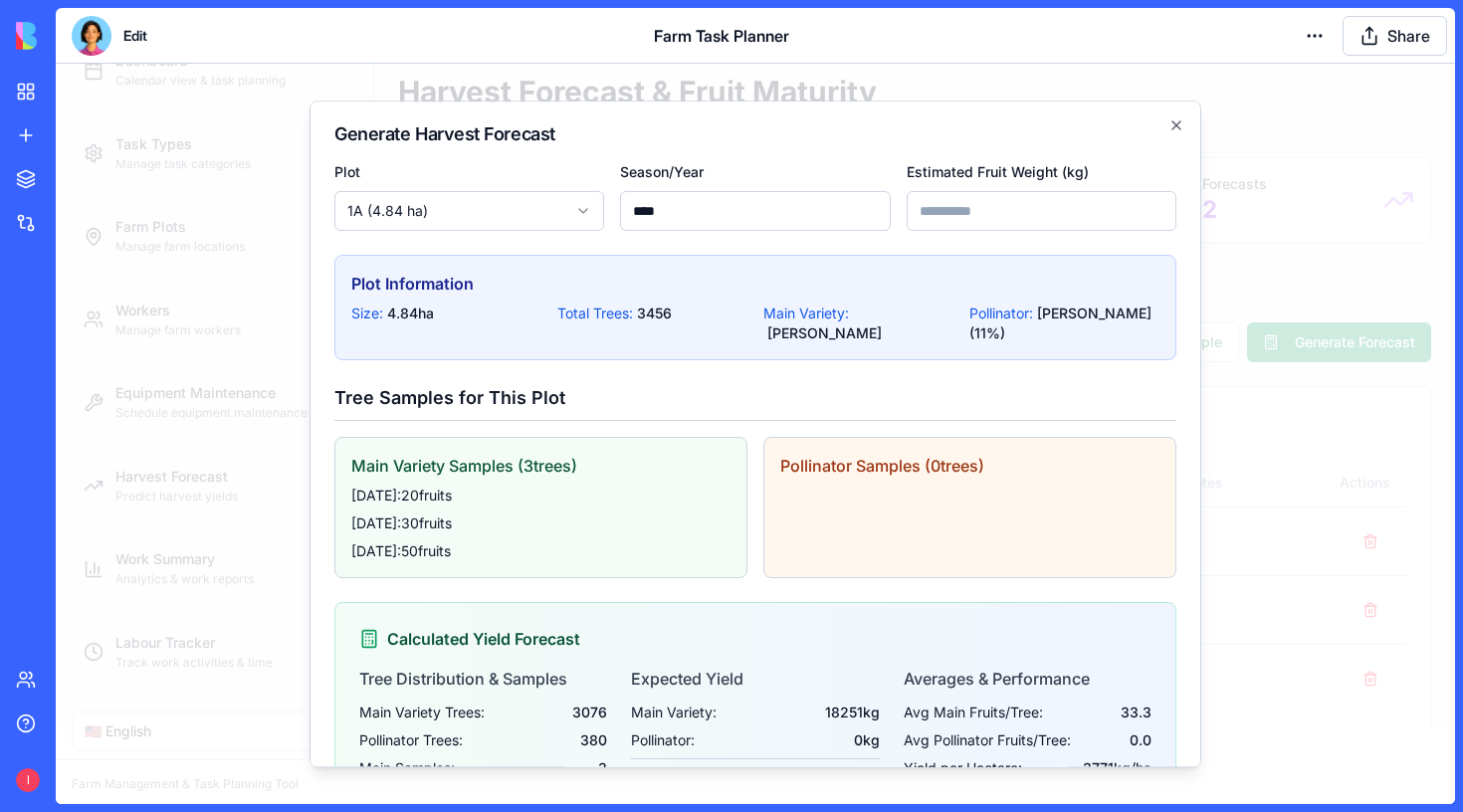 click on "*****" at bounding box center [1041, 211] 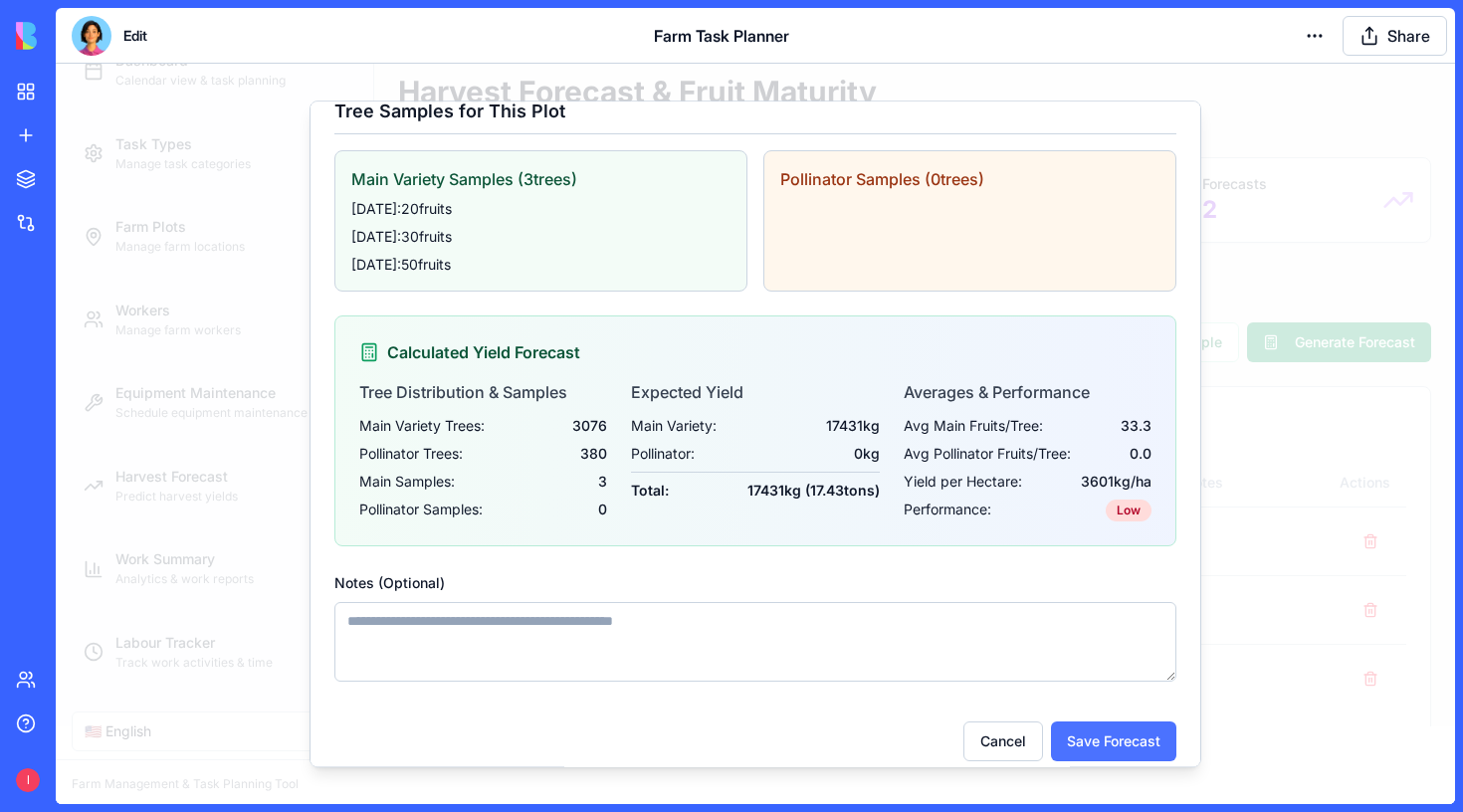 scroll, scrollTop: 286, scrollLeft: 0, axis: vertical 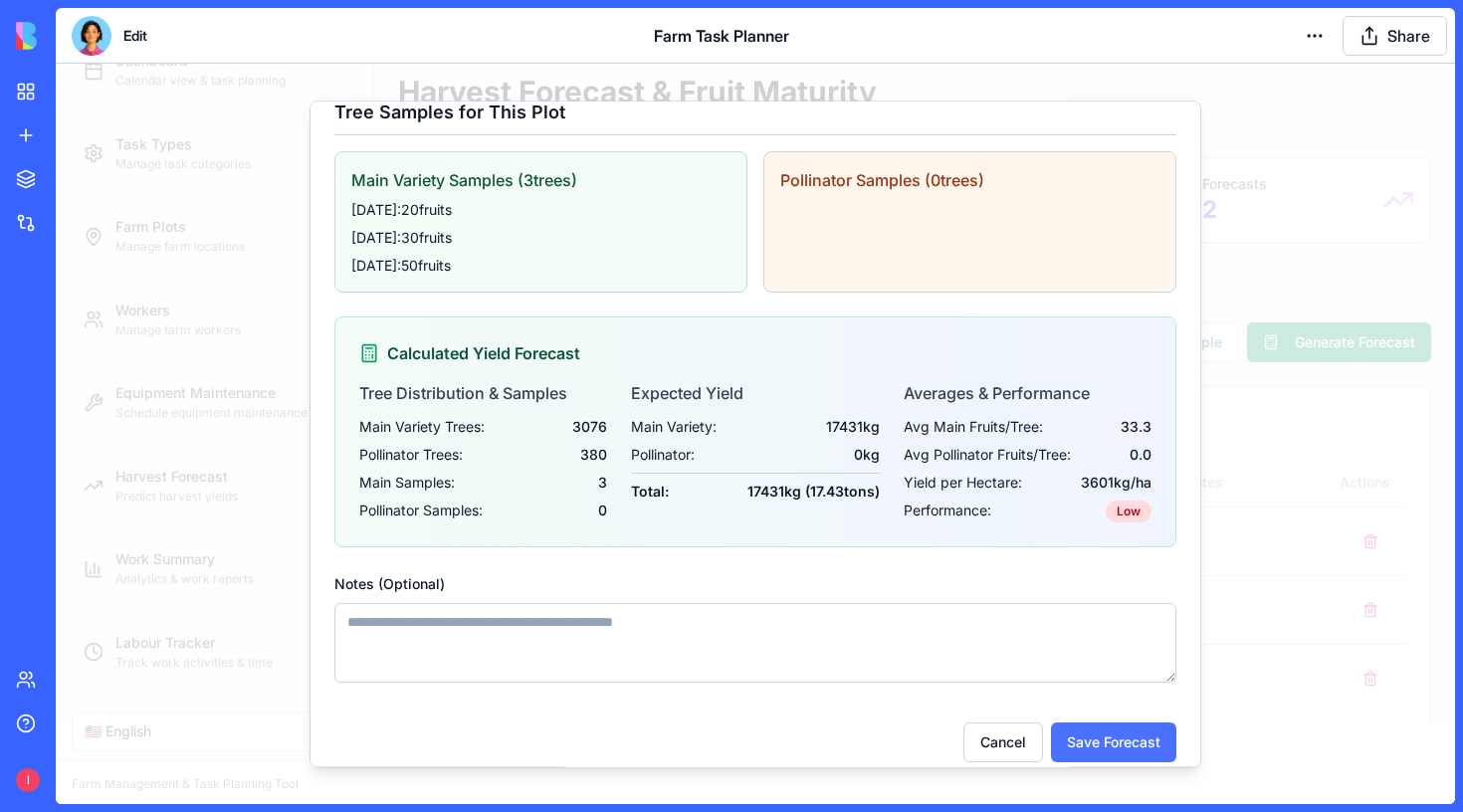 type on "*****" 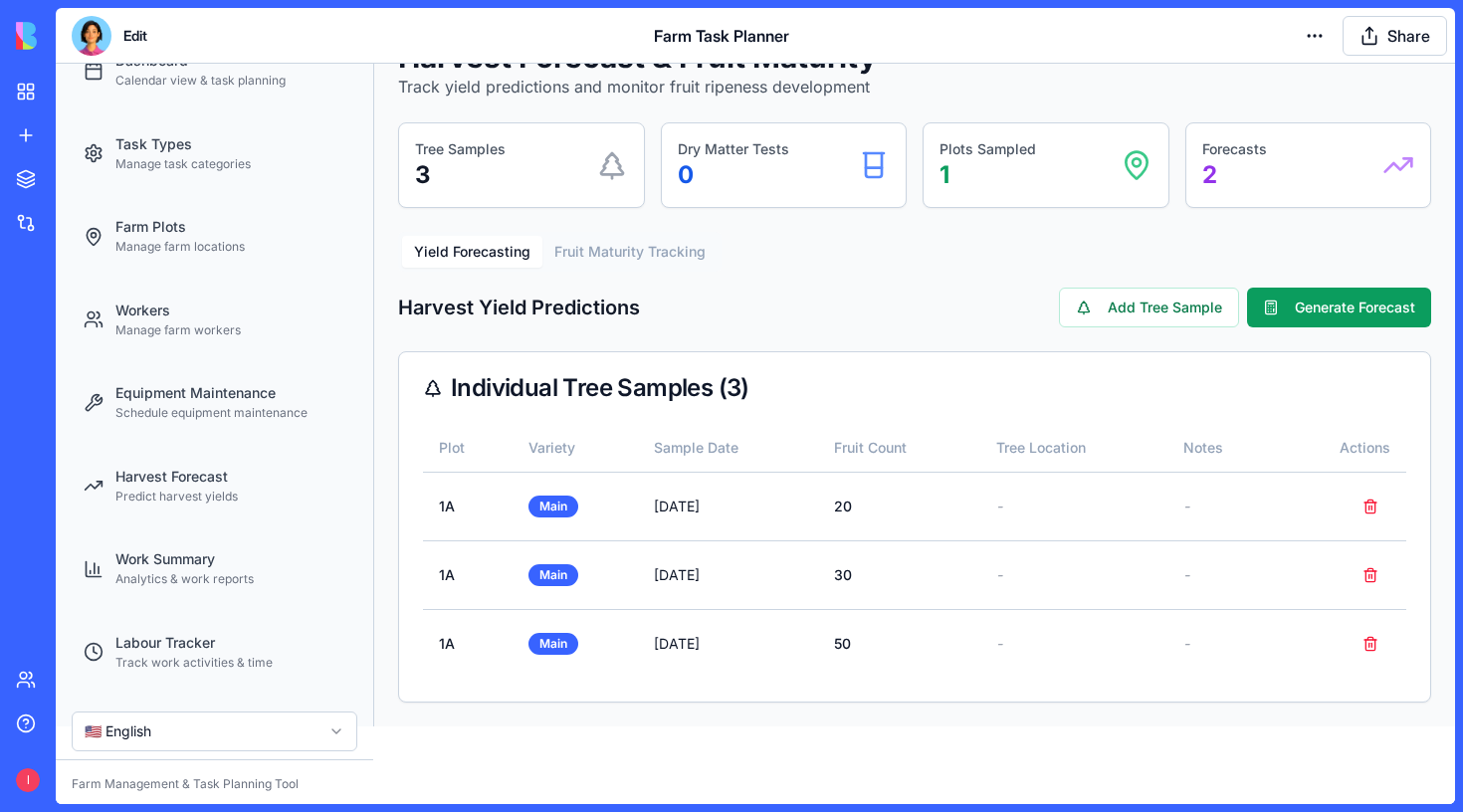scroll, scrollTop: 35, scrollLeft: 0, axis: vertical 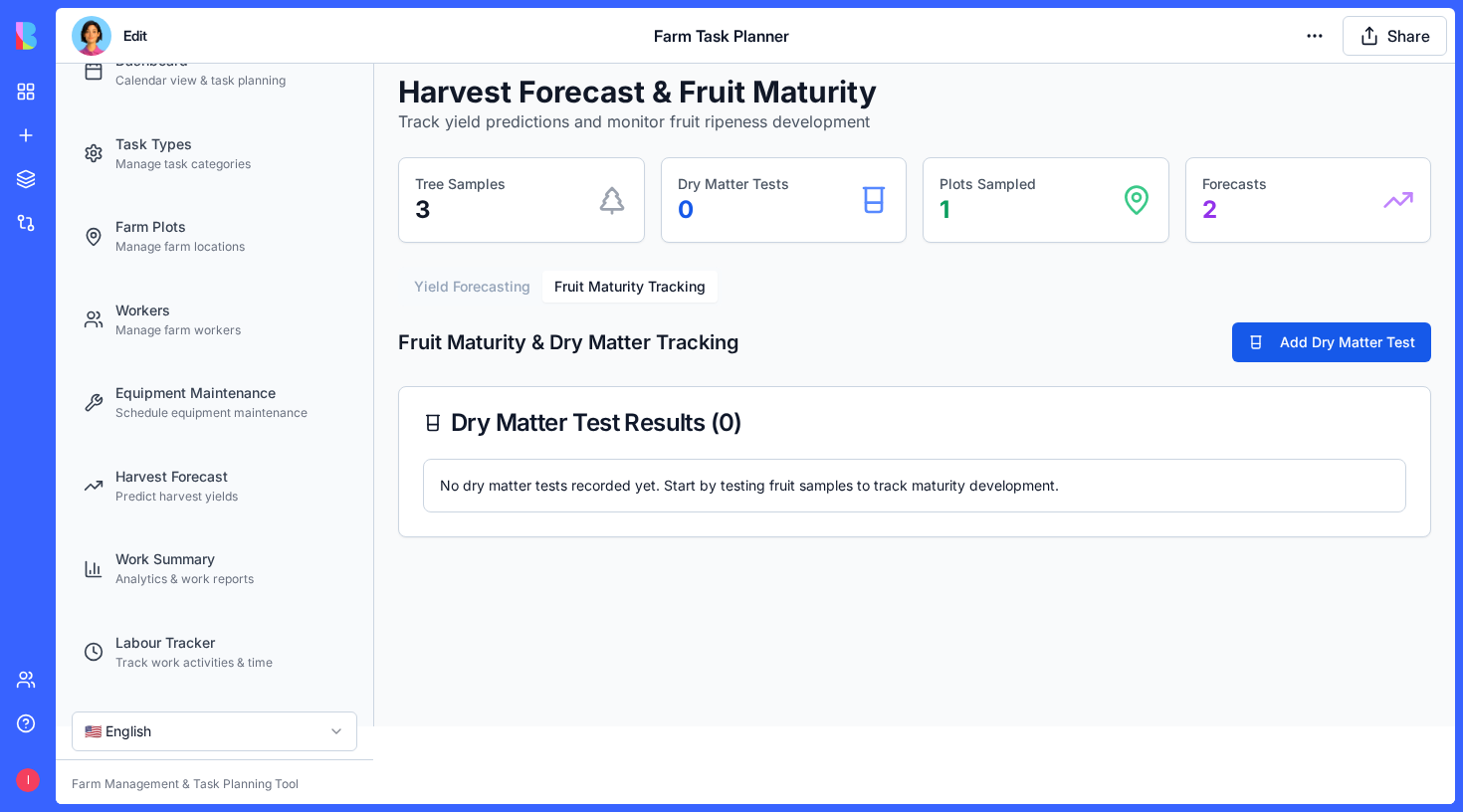 click on "Harvest Forecast & Fruit Maturity Track yield predictions and monitor fruit ripeness development Tree Samples 3 Dry Matter Tests 0 Plots Sampled 1 Forecasts 2 Yield Forecasting Fruit Maturity Tracking Fruit Maturity & Dry Matter Tracking Add Dry Matter Test Dry Matter Test Results ( 0 ) No dry matter tests recorded yet. Start by testing fruit samples to track maturity development." at bounding box center [915, 305] 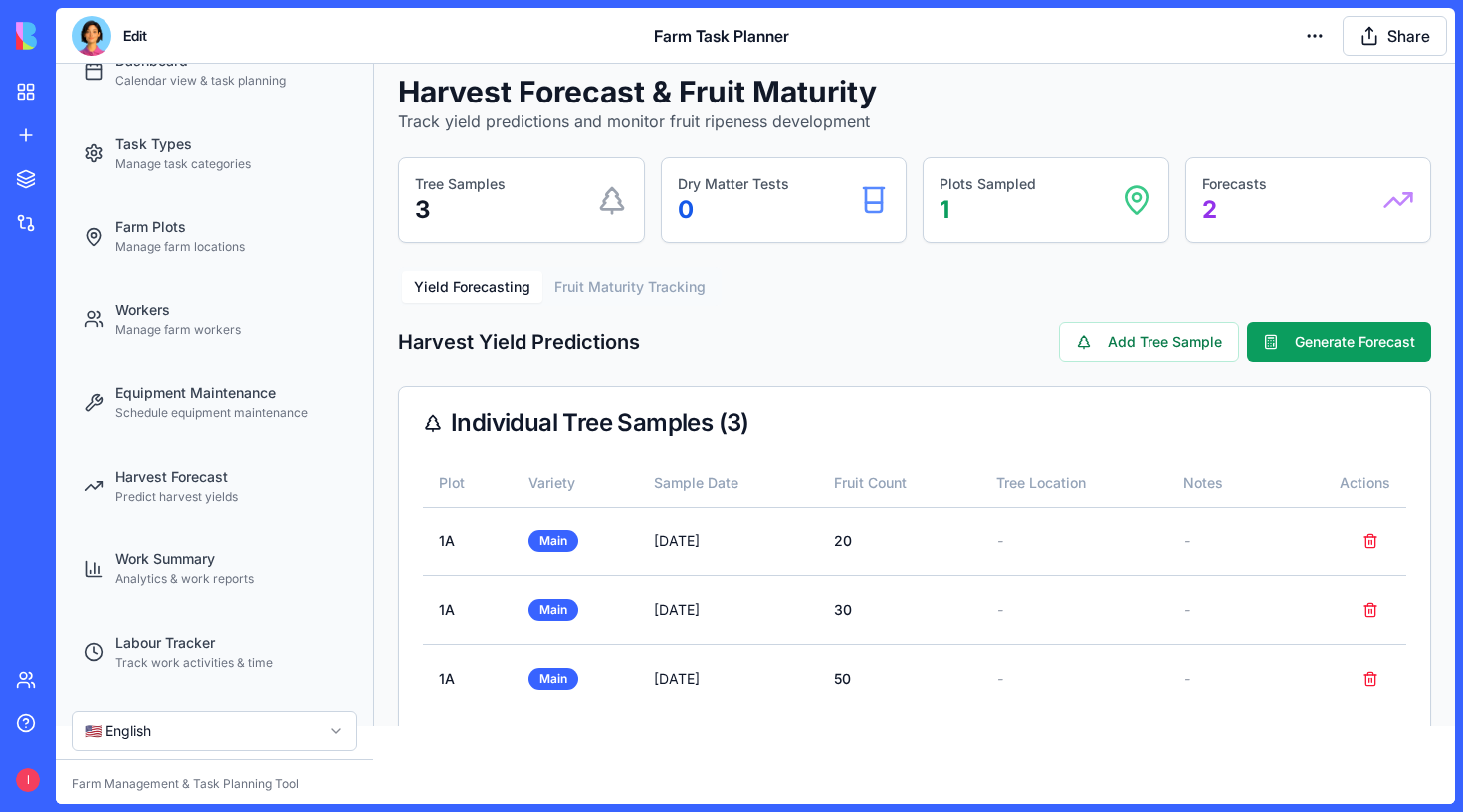 click on "Yield Forecasting" at bounding box center (472, 287) 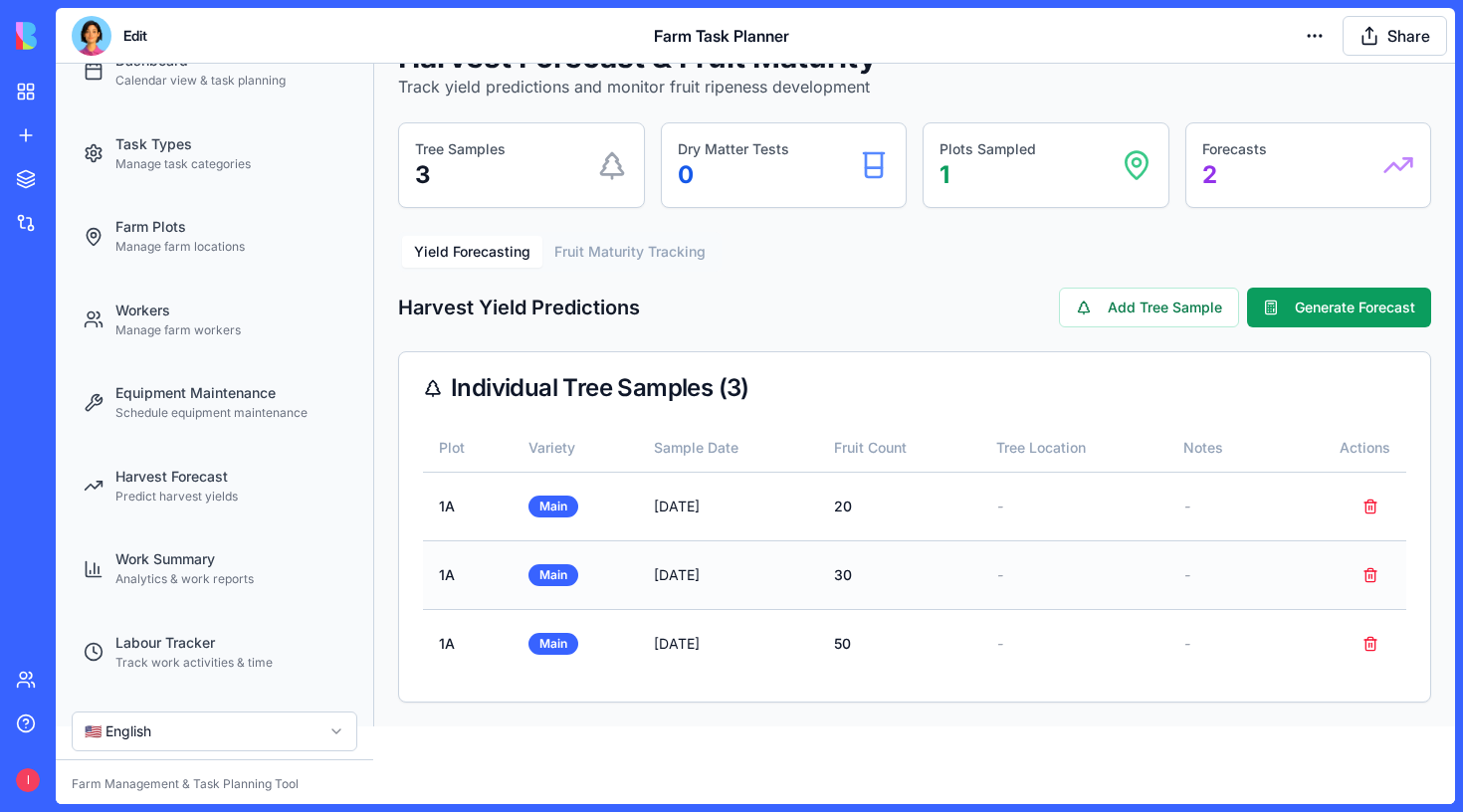 scroll, scrollTop: 35, scrollLeft: 0, axis: vertical 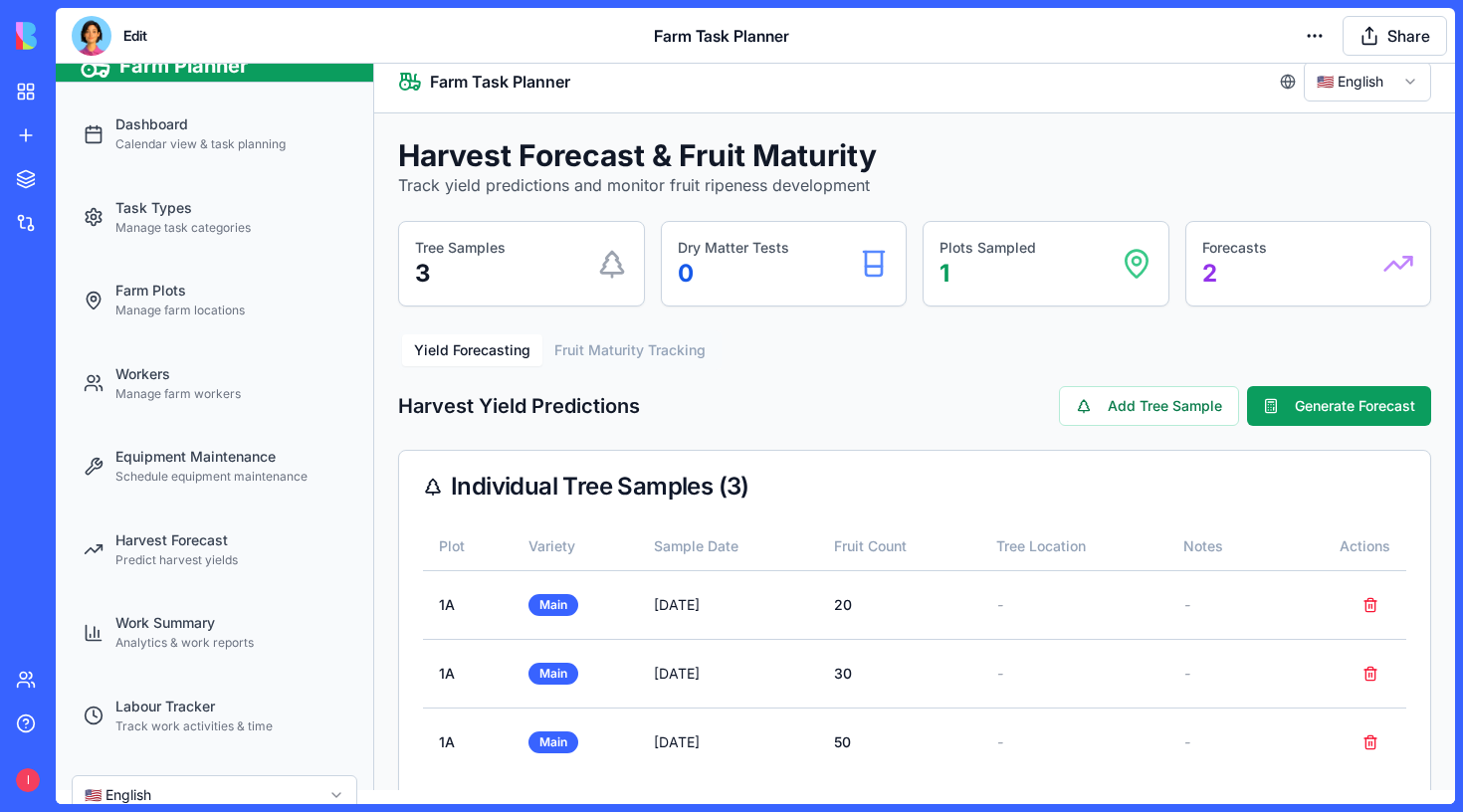 click 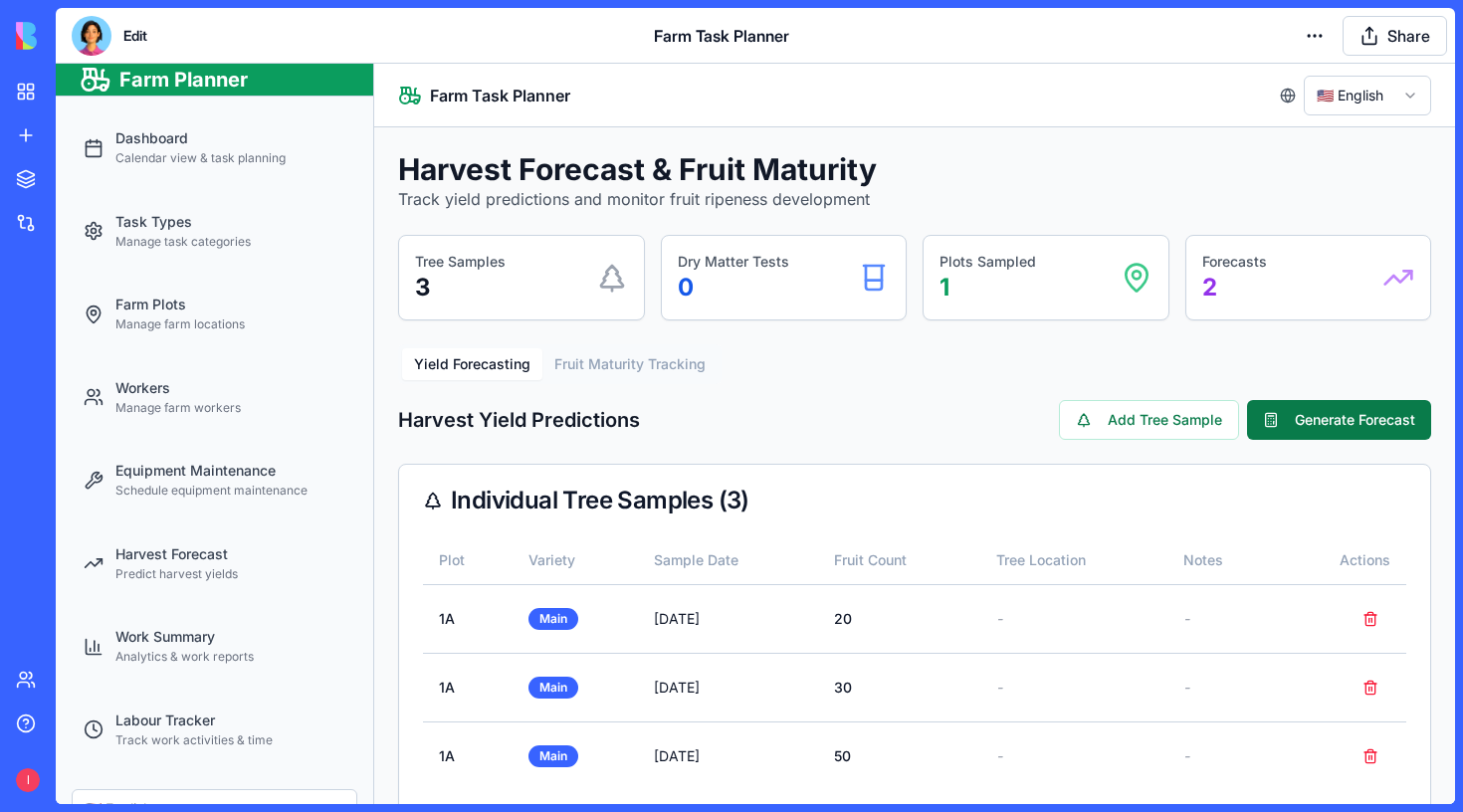 scroll, scrollTop: 0, scrollLeft: 0, axis: both 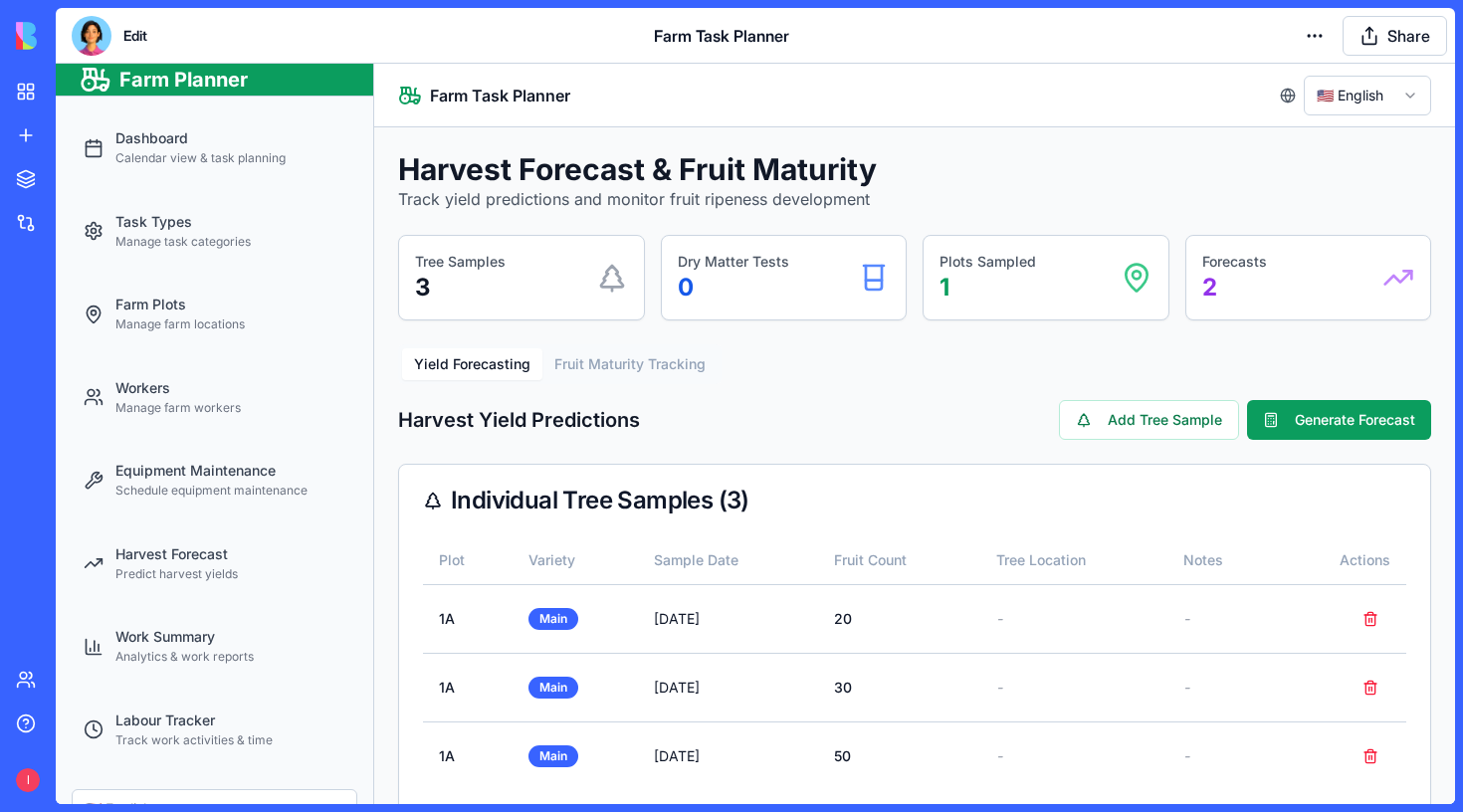 click on "Yield Forecasting" at bounding box center (472, 364) 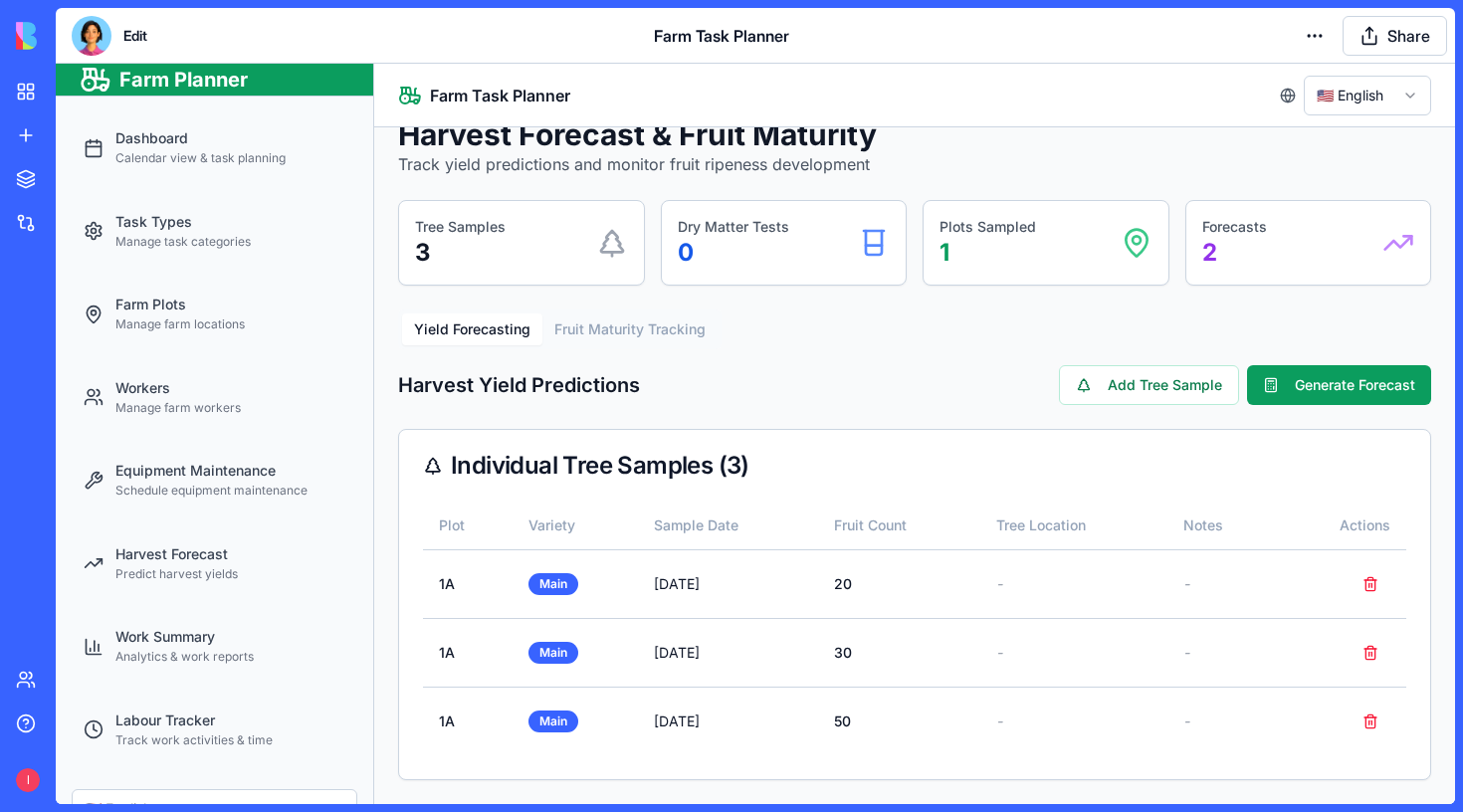 scroll, scrollTop: 35, scrollLeft: 0, axis: vertical 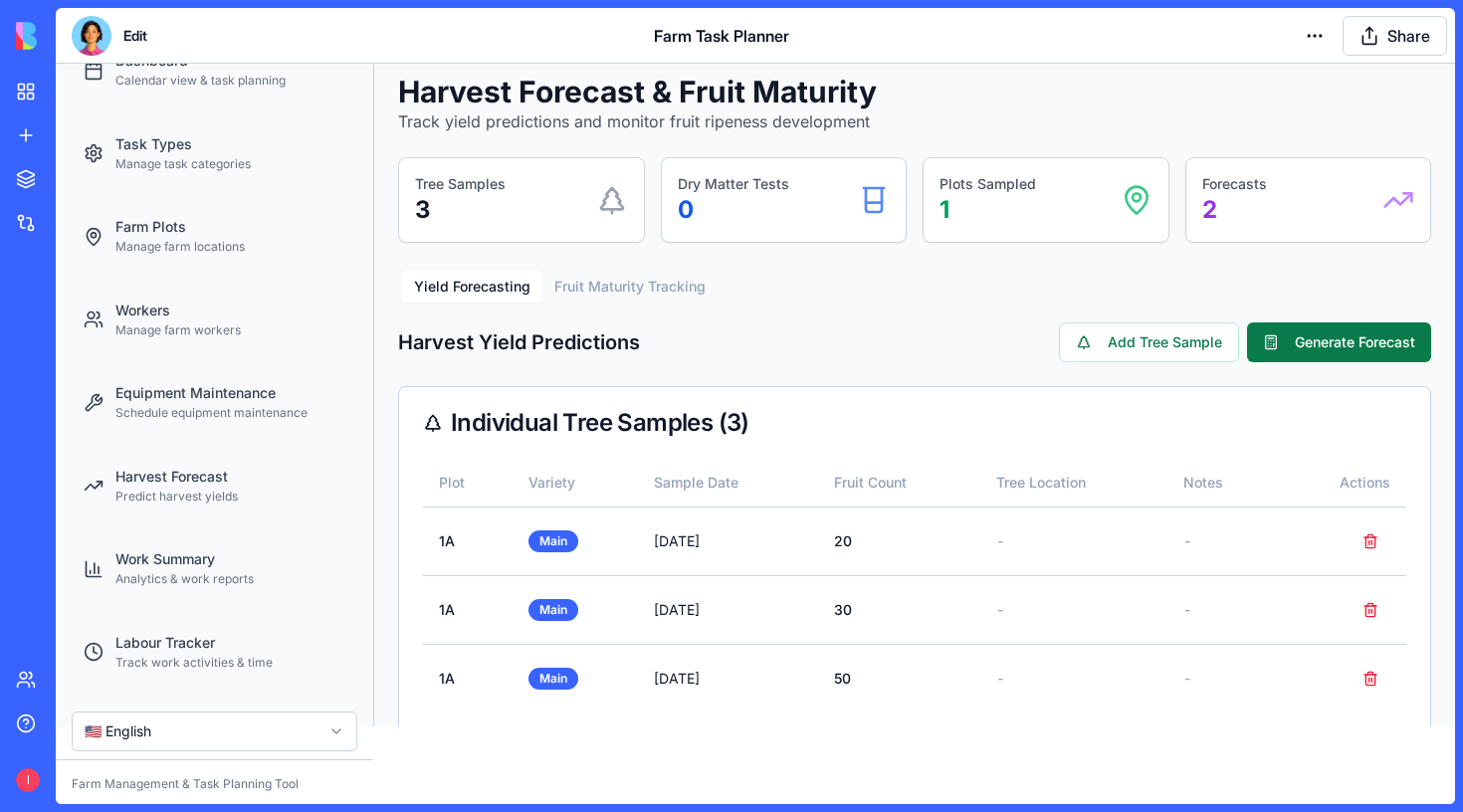 click on "Generate Forecast" at bounding box center (1339, 342) 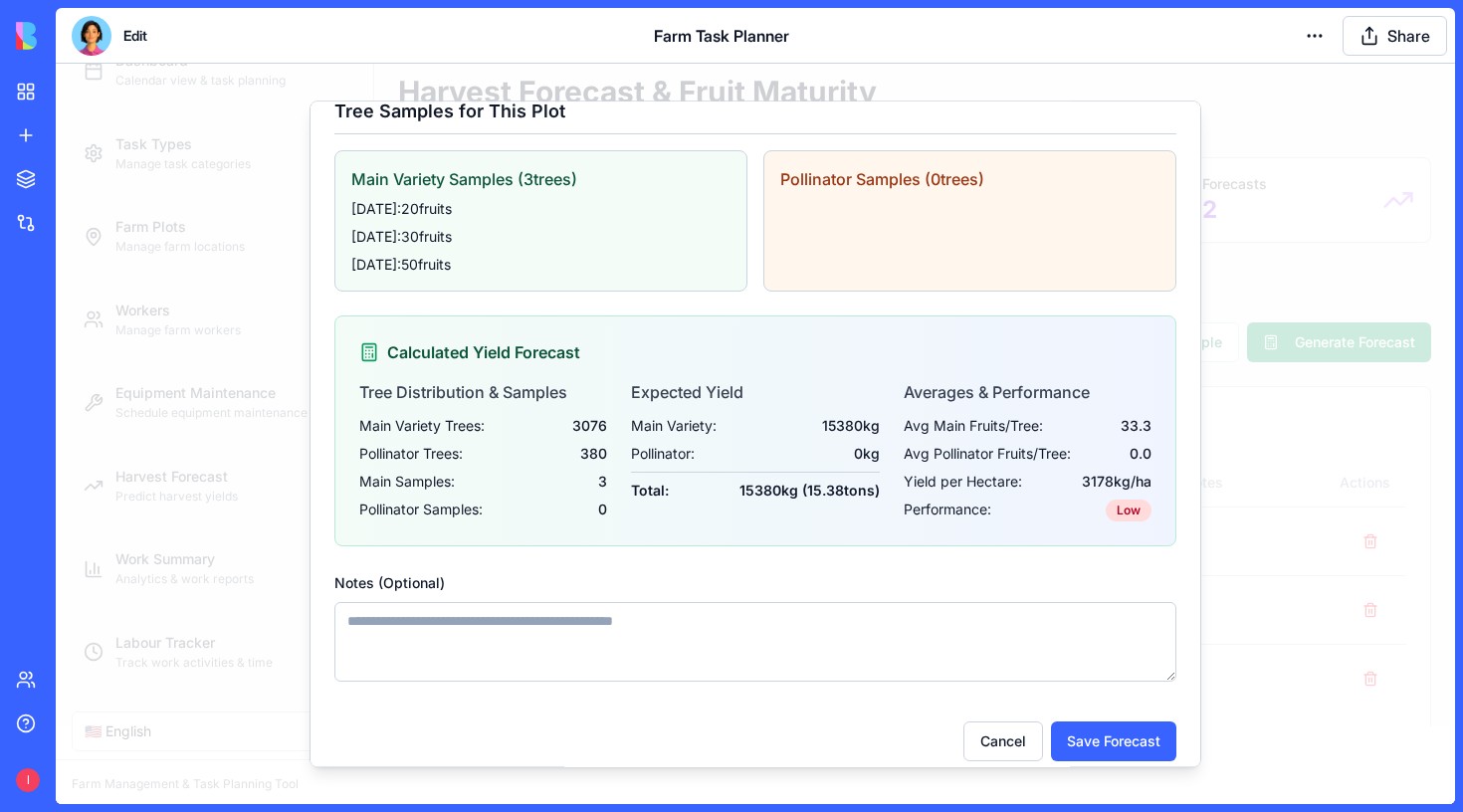 scroll, scrollTop: 286, scrollLeft: 0, axis: vertical 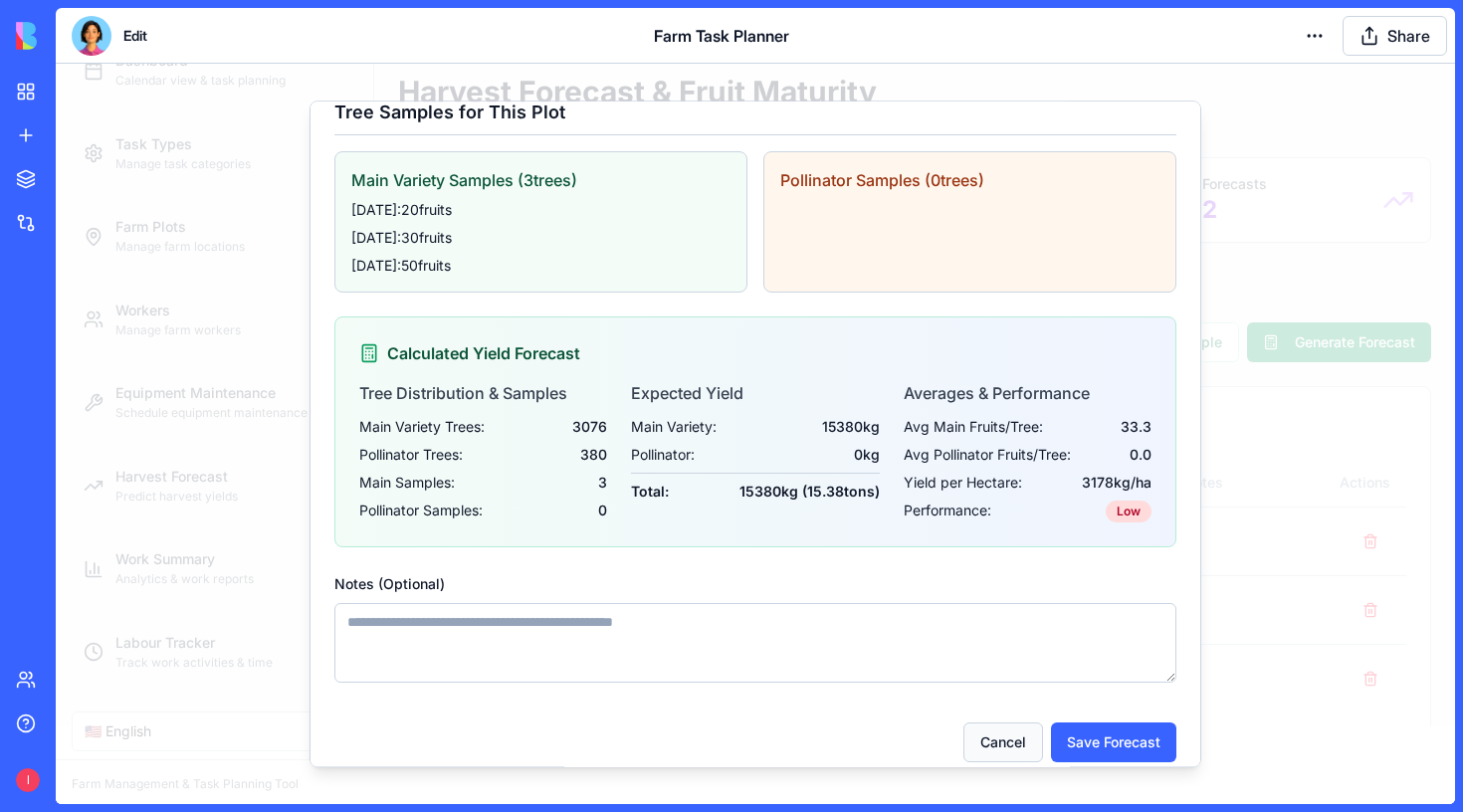 click on "Cancel" at bounding box center [1003, 742] 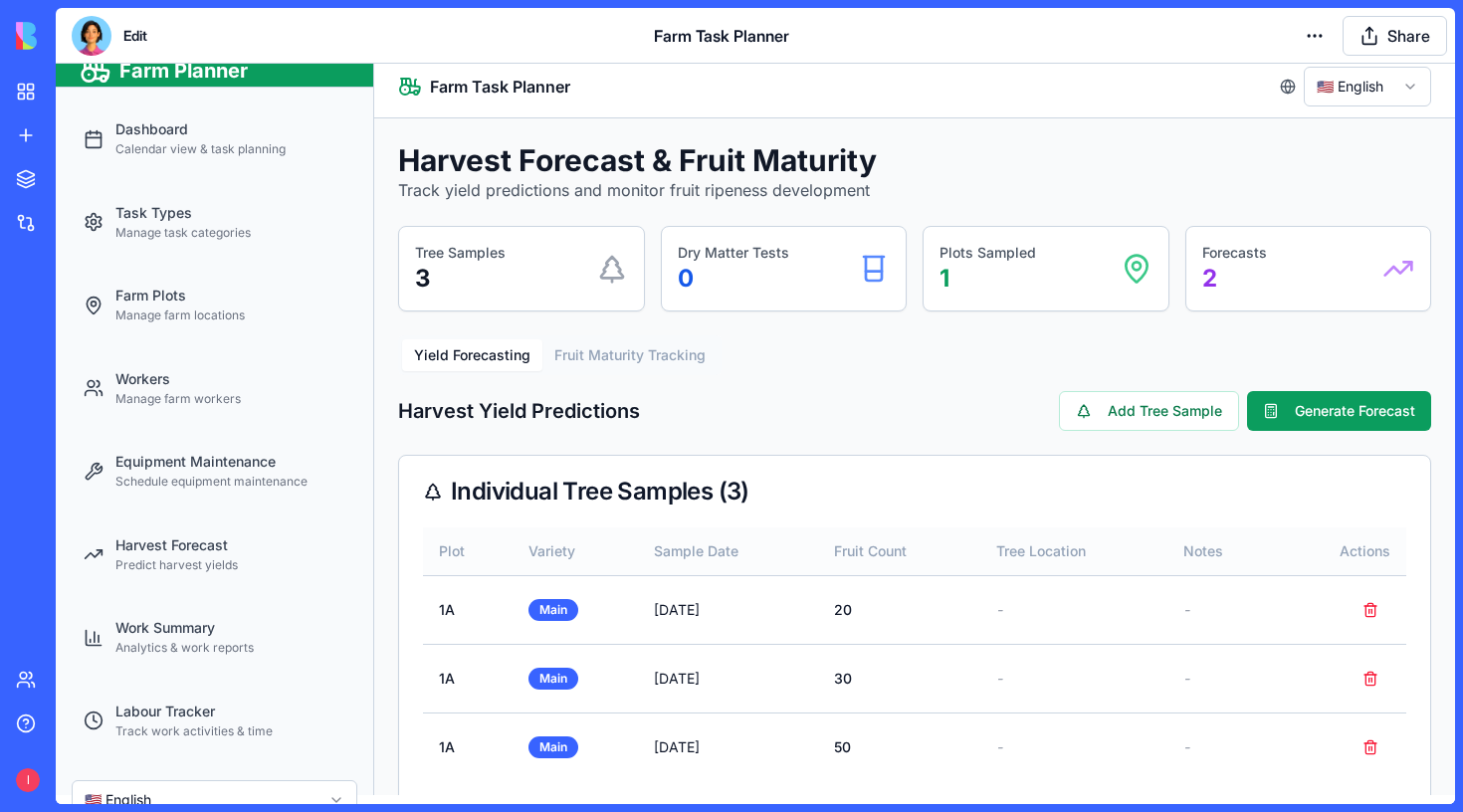 scroll, scrollTop: 0, scrollLeft: 0, axis: both 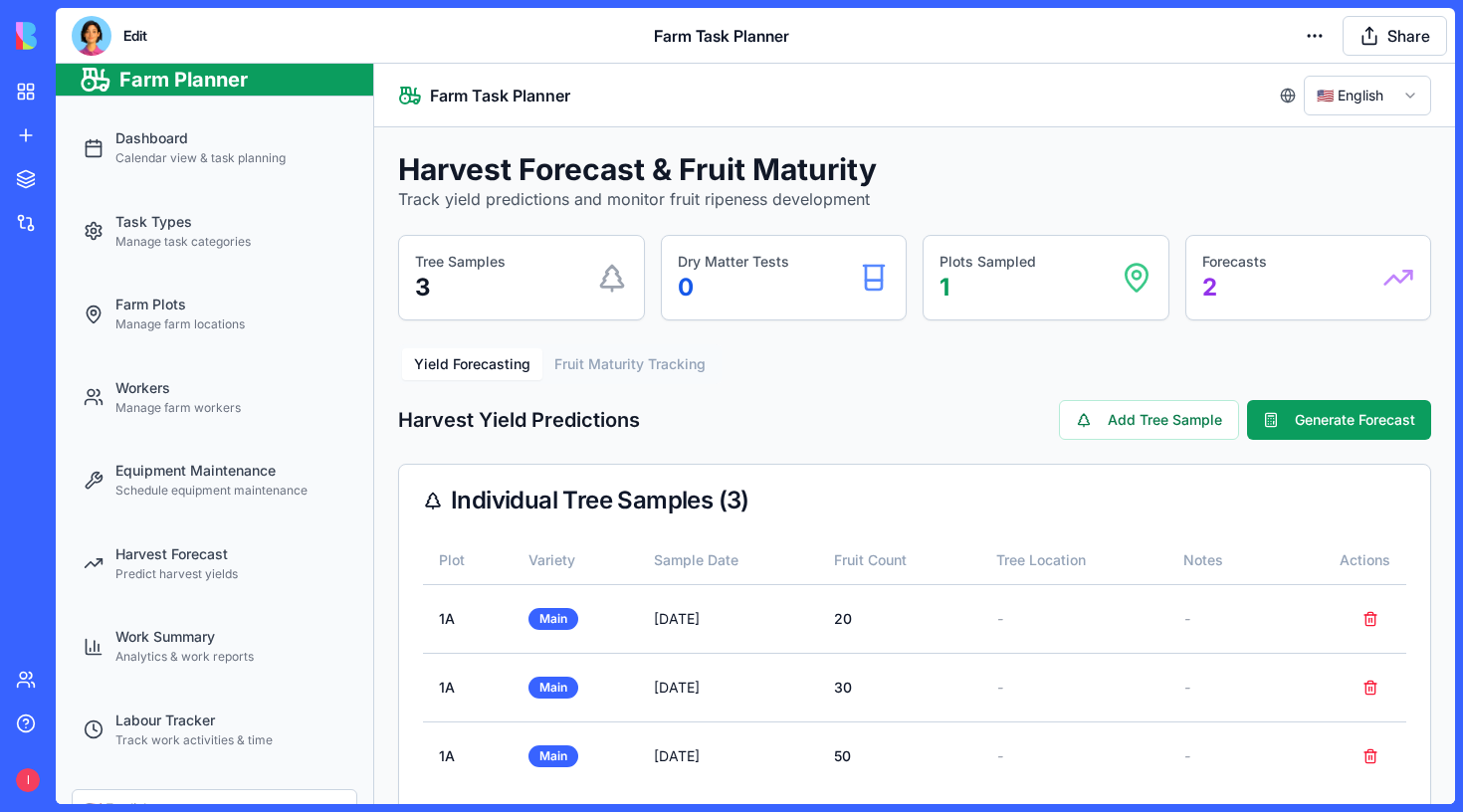click on "1" at bounding box center [987, 288] 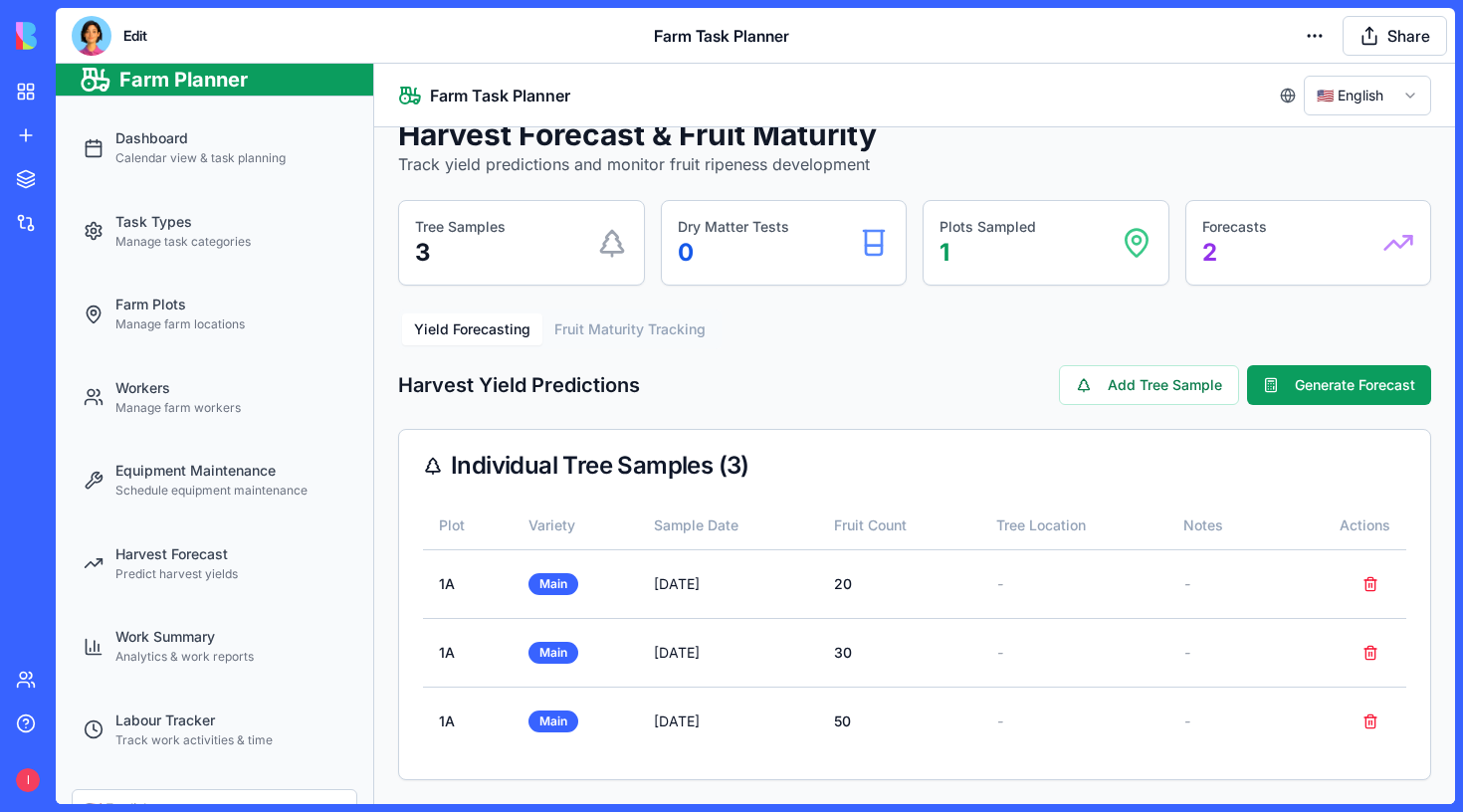 scroll, scrollTop: 35, scrollLeft: 0, axis: vertical 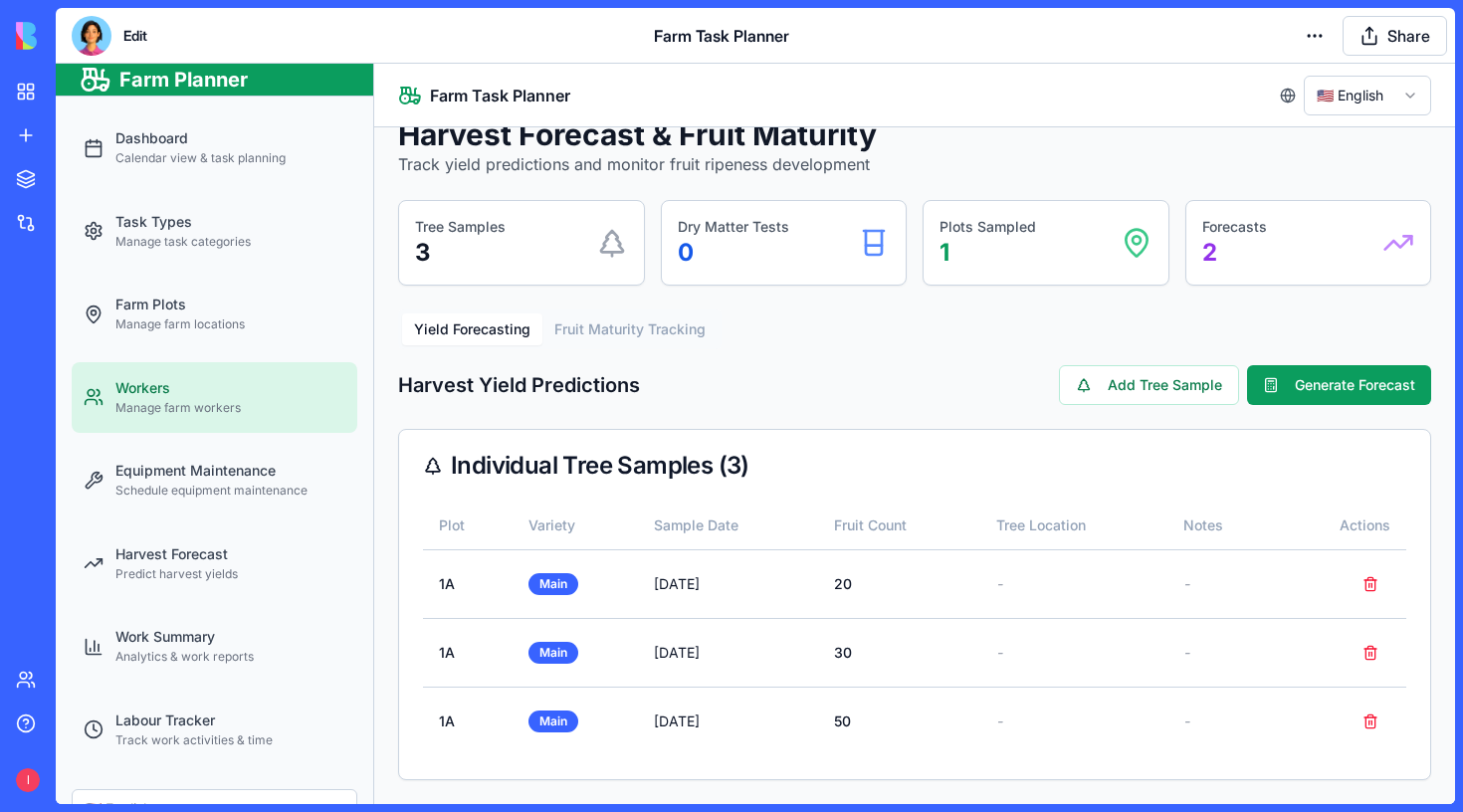 click on "Manage farm workers" at bounding box center (230, 408) 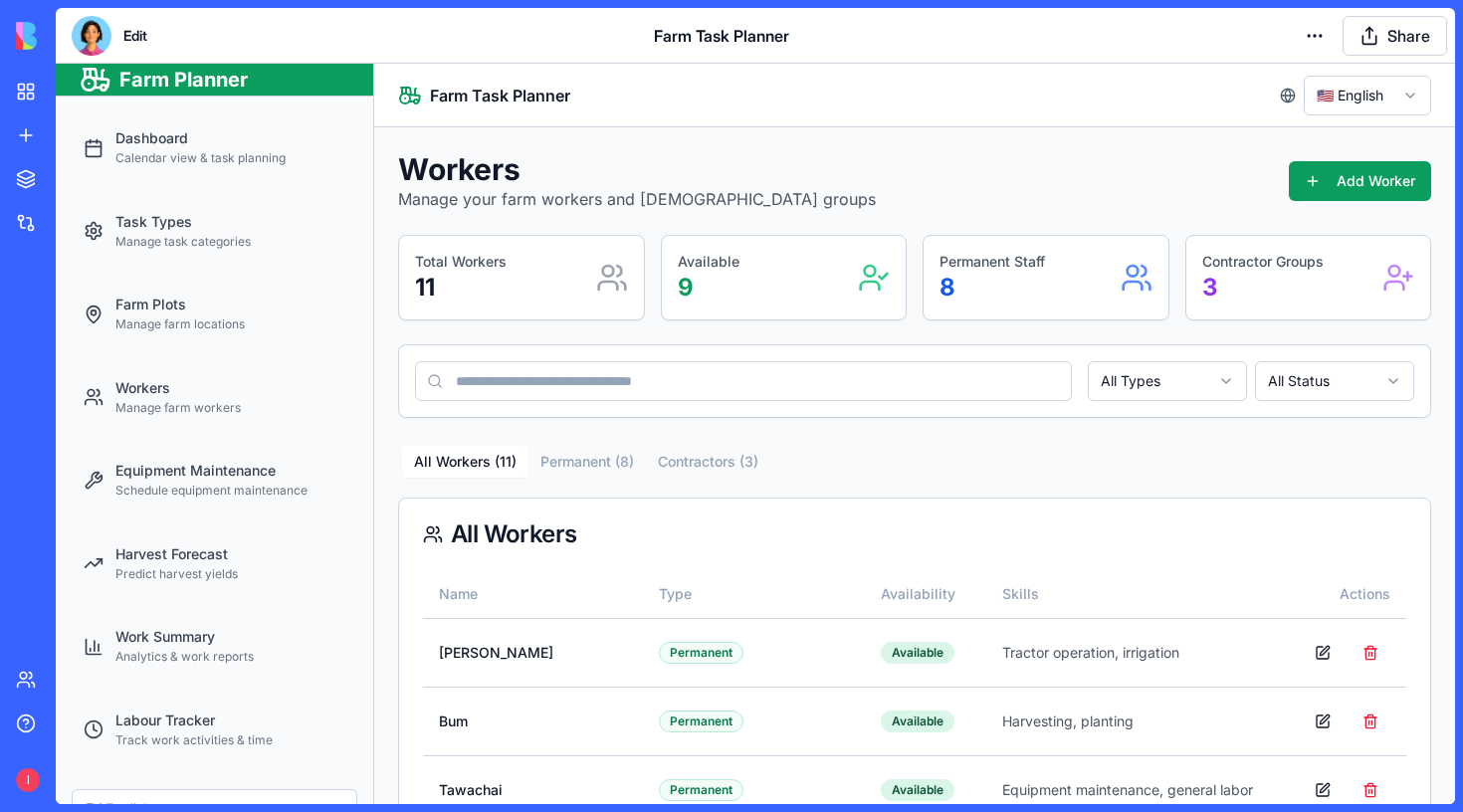 scroll, scrollTop: 0, scrollLeft: 0, axis: both 